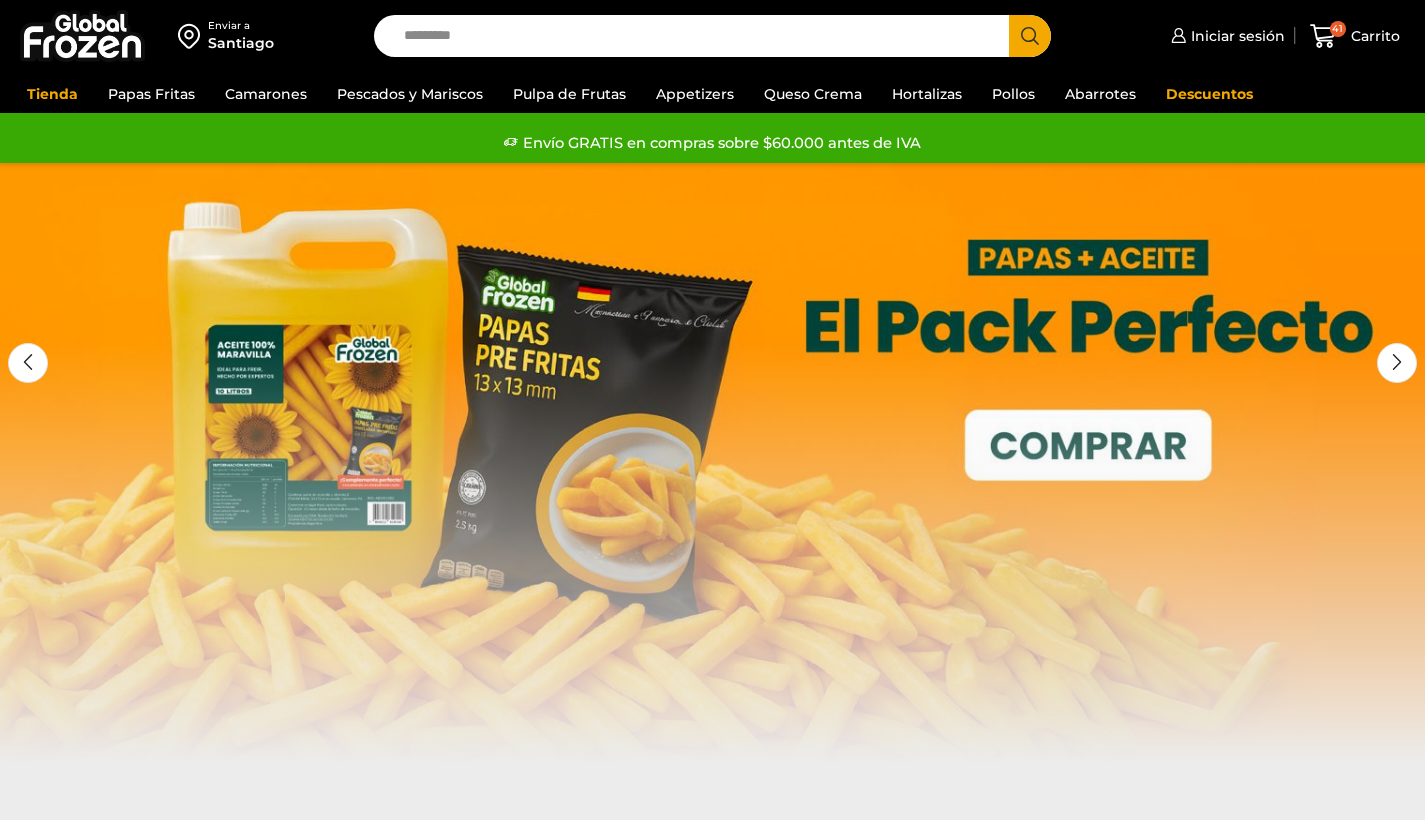 scroll, scrollTop: 0, scrollLeft: 0, axis: both 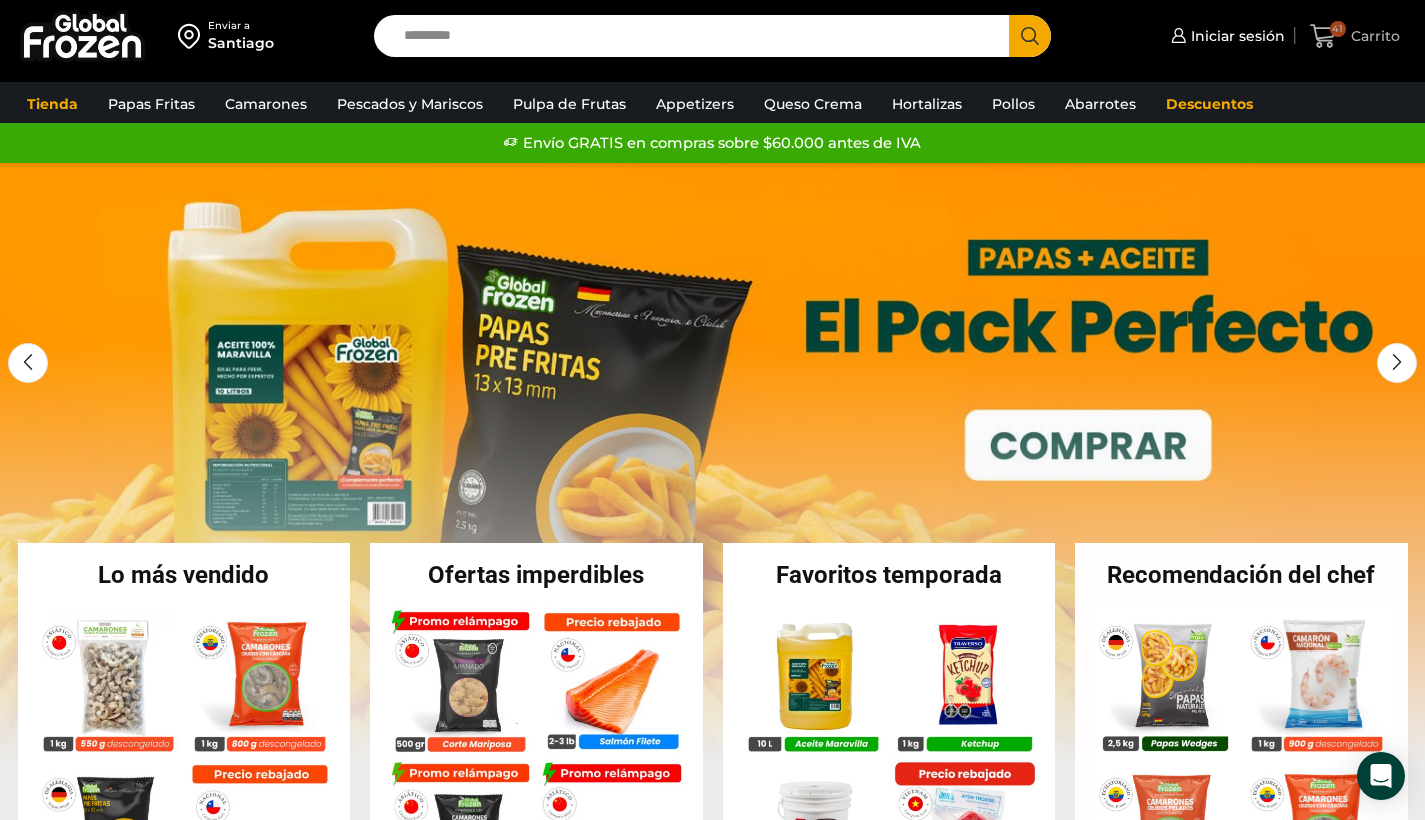 click 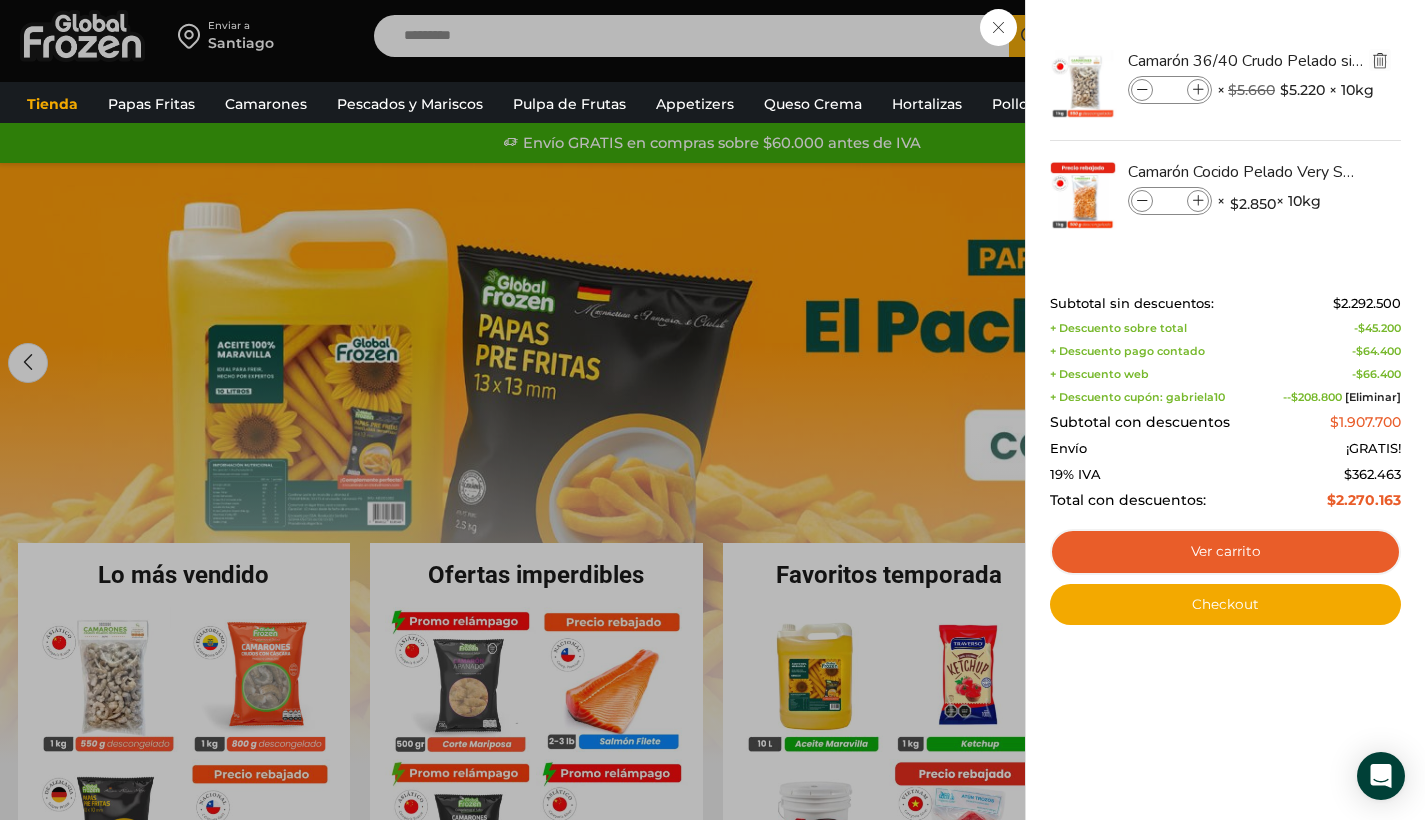 click at bounding box center (1380, 60) 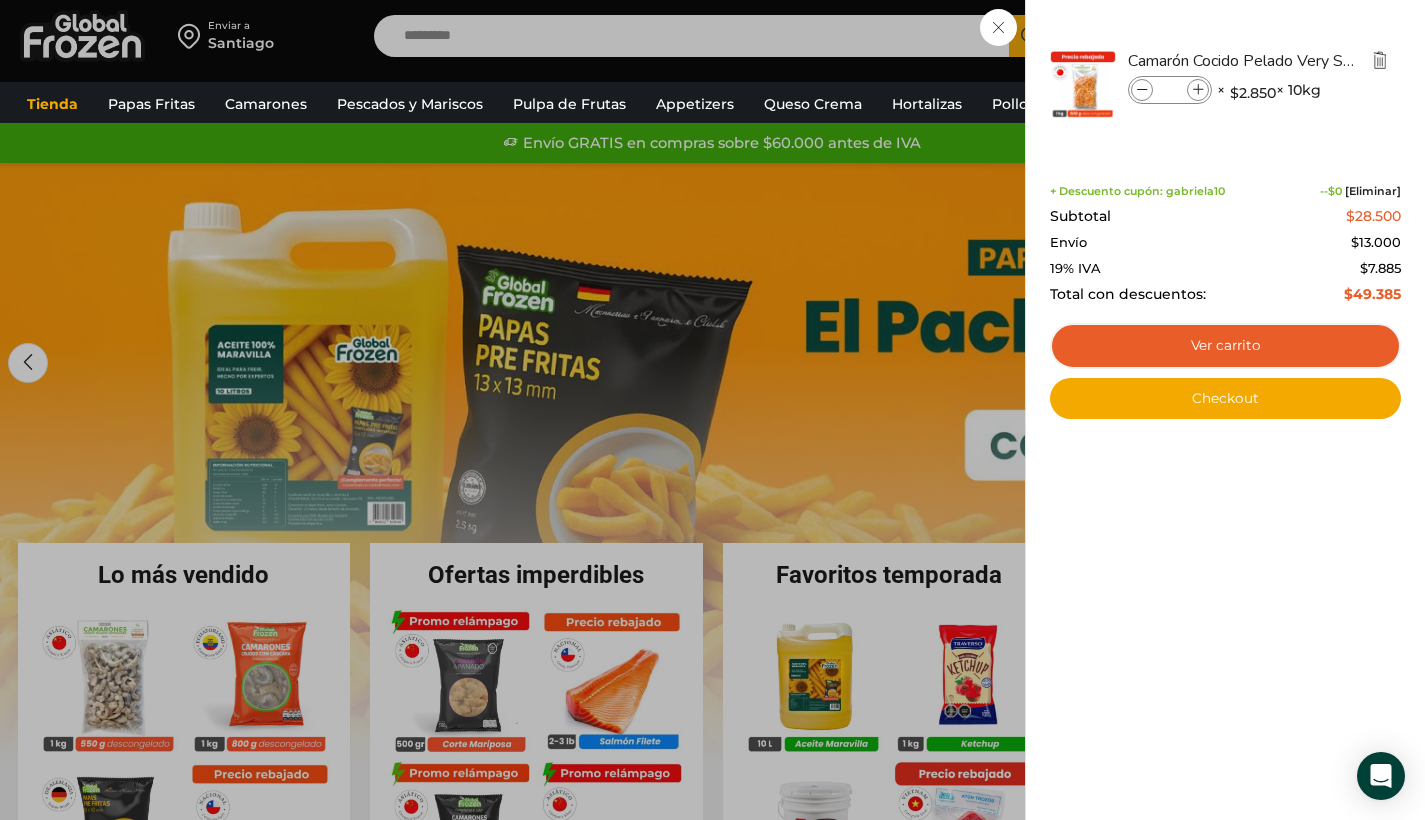 click at bounding box center [1380, 60] 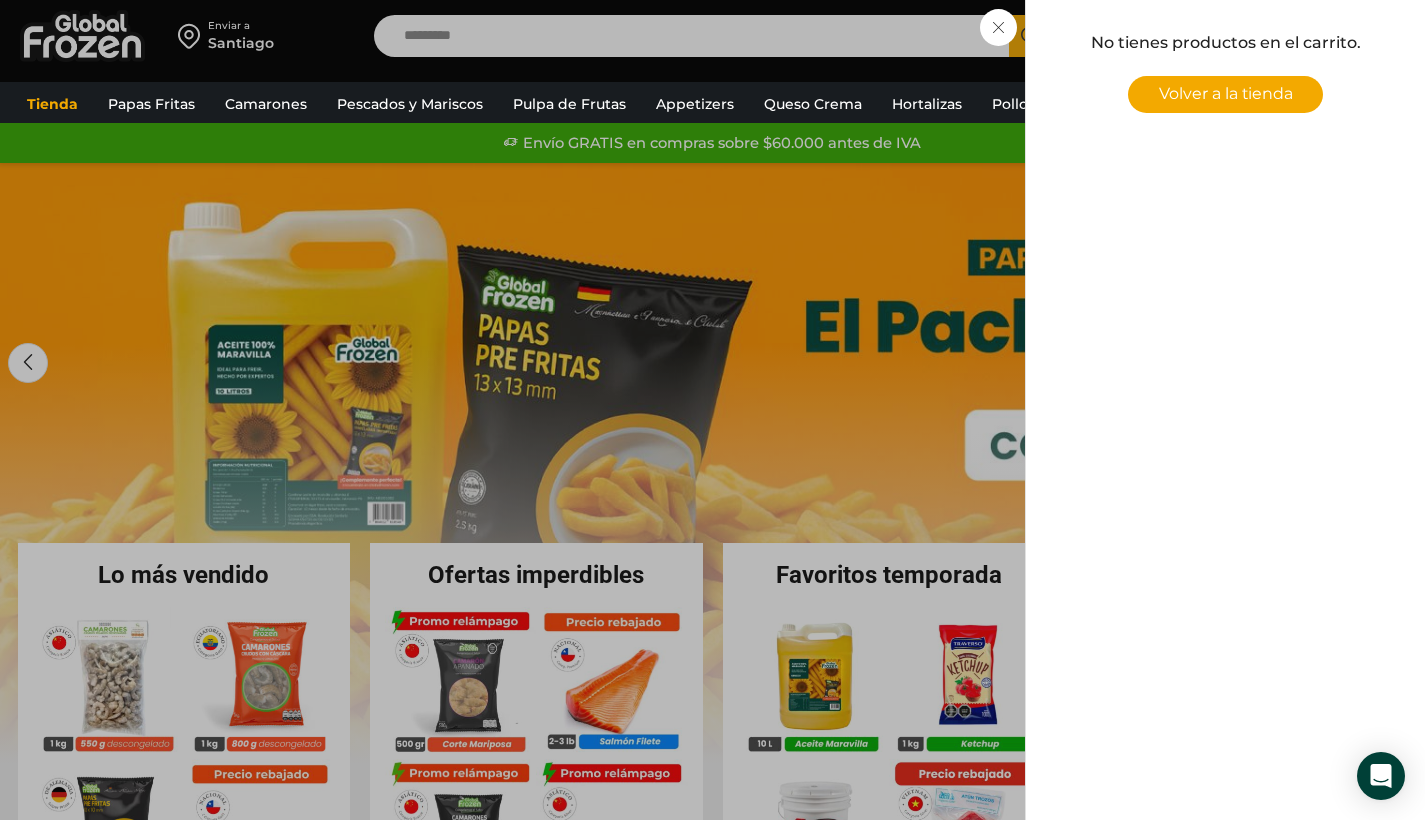 click on "Volver a la tienda" at bounding box center [1226, 93] 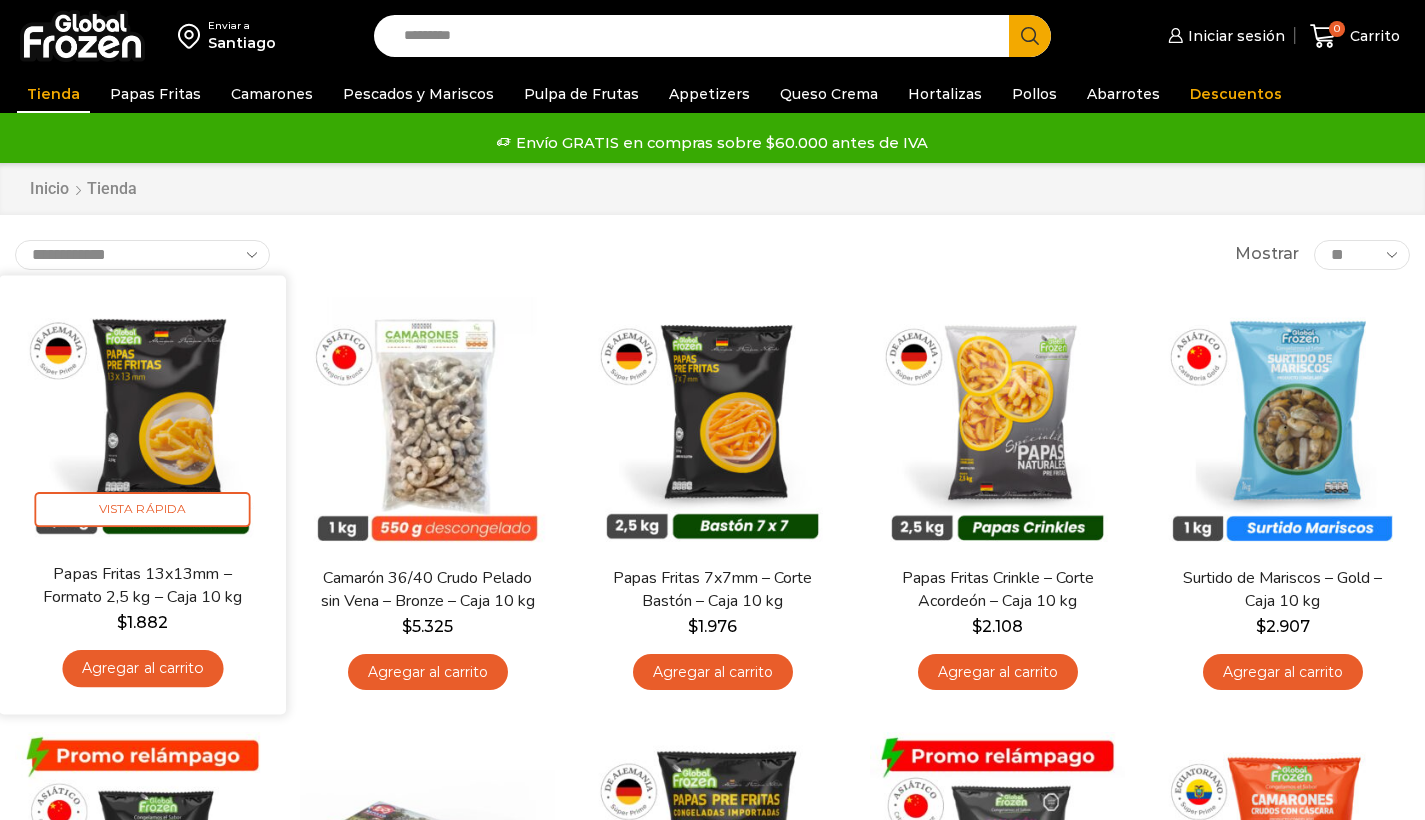 scroll, scrollTop: 0, scrollLeft: 0, axis: both 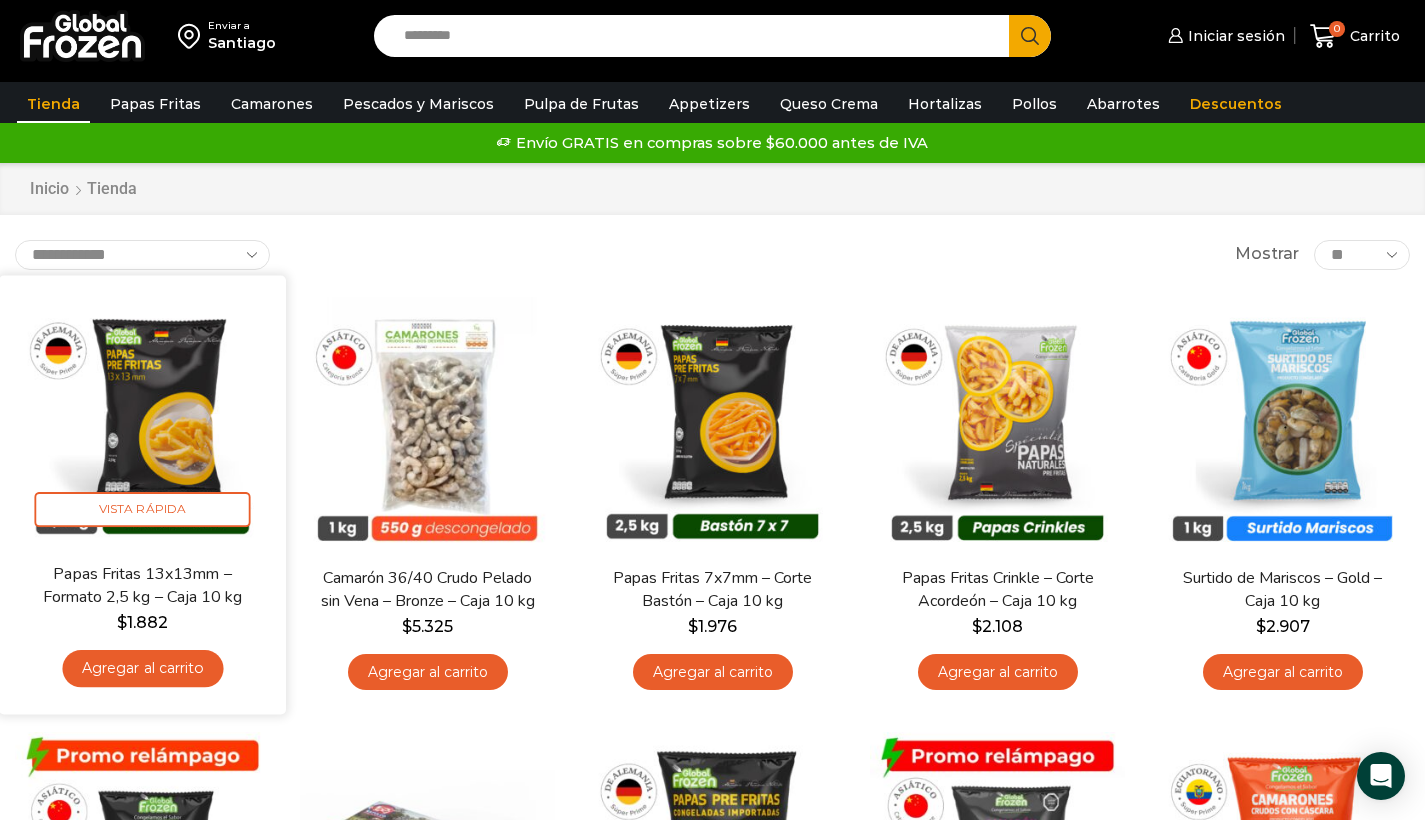 click on "Papas Fritas 13x13mm – Formato 2,5 kg – Caja 10 kg" at bounding box center (142, 585) 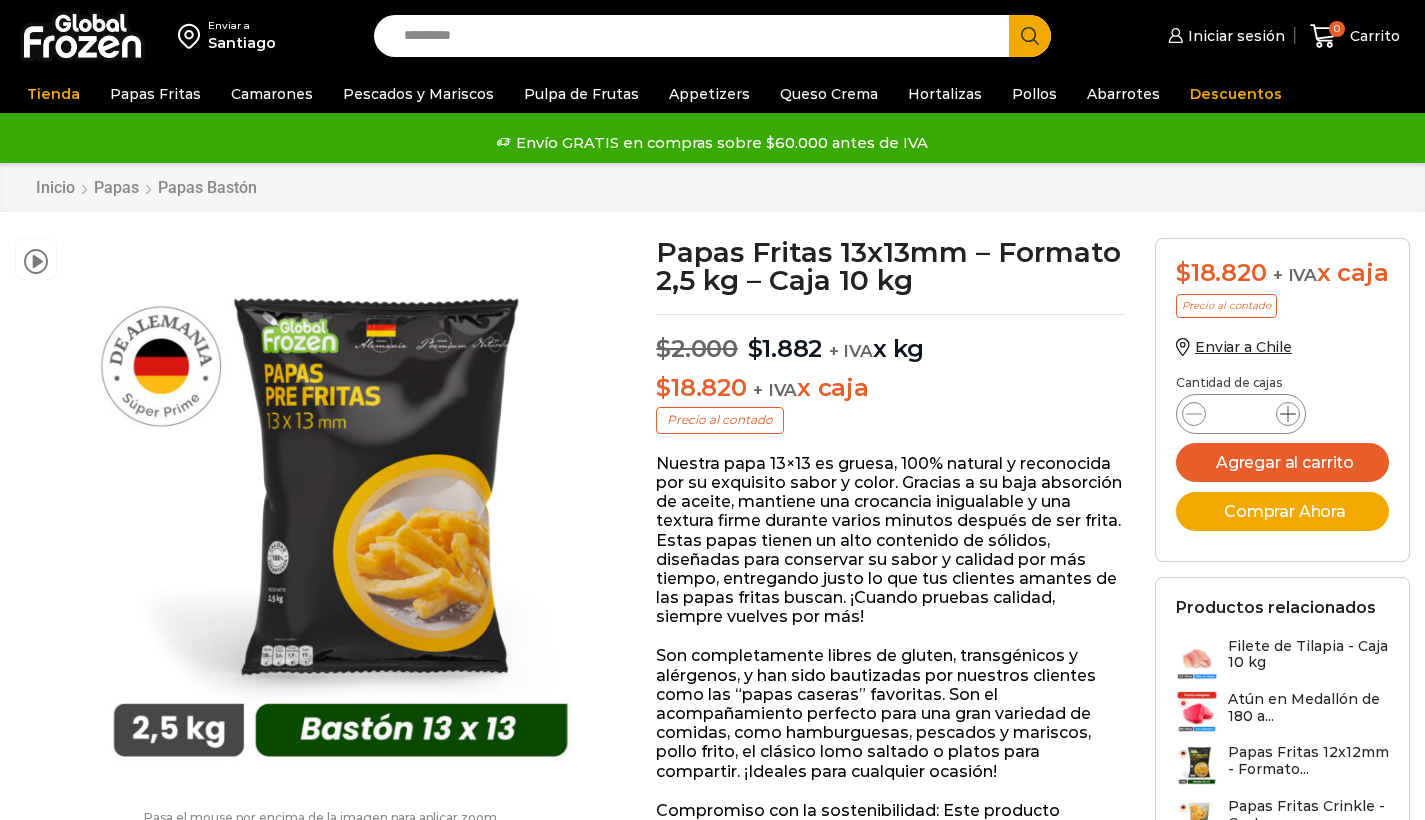 click 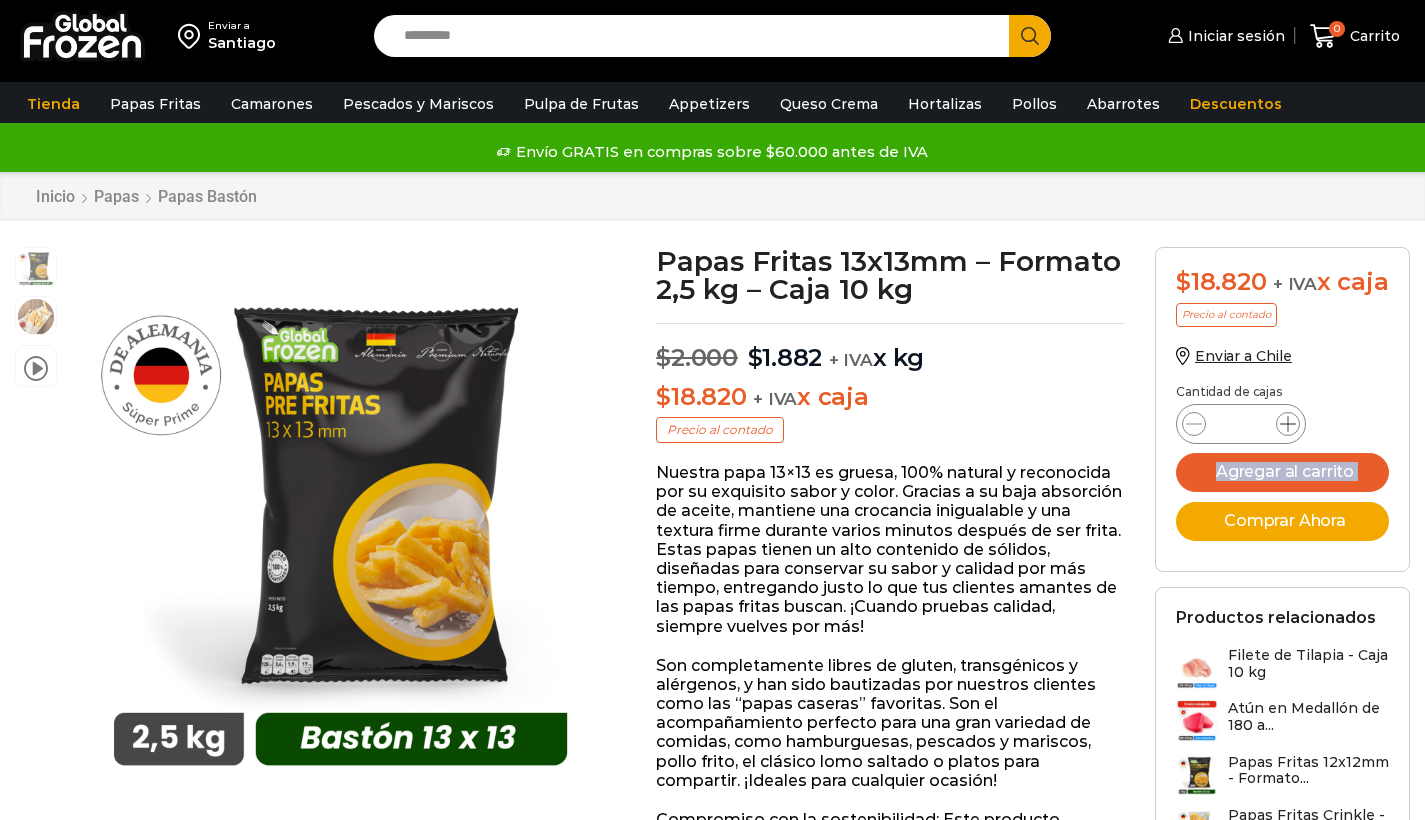 click 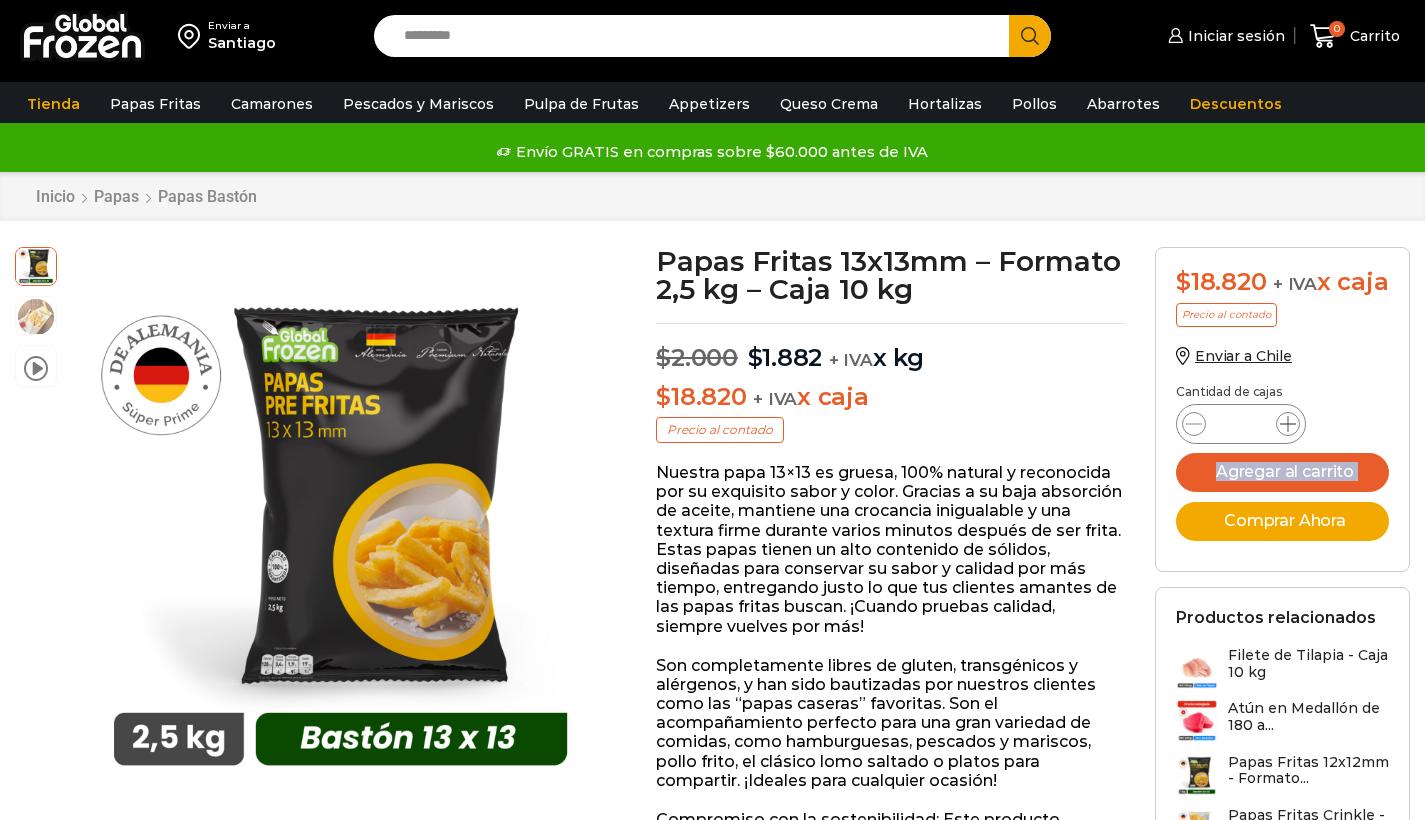 scroll, scrollTop: 1, scrollLeft: 0, axis: vertical 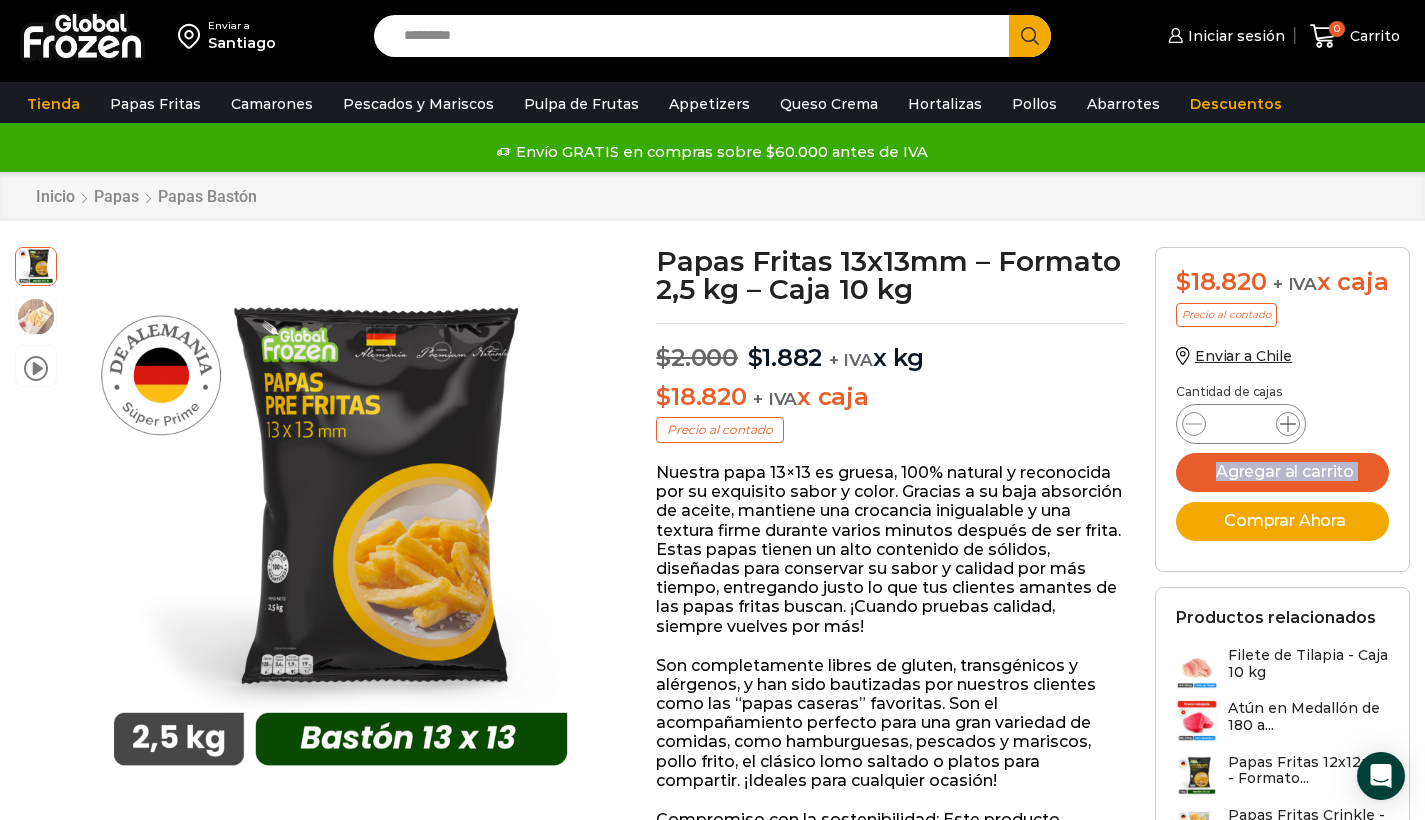 click 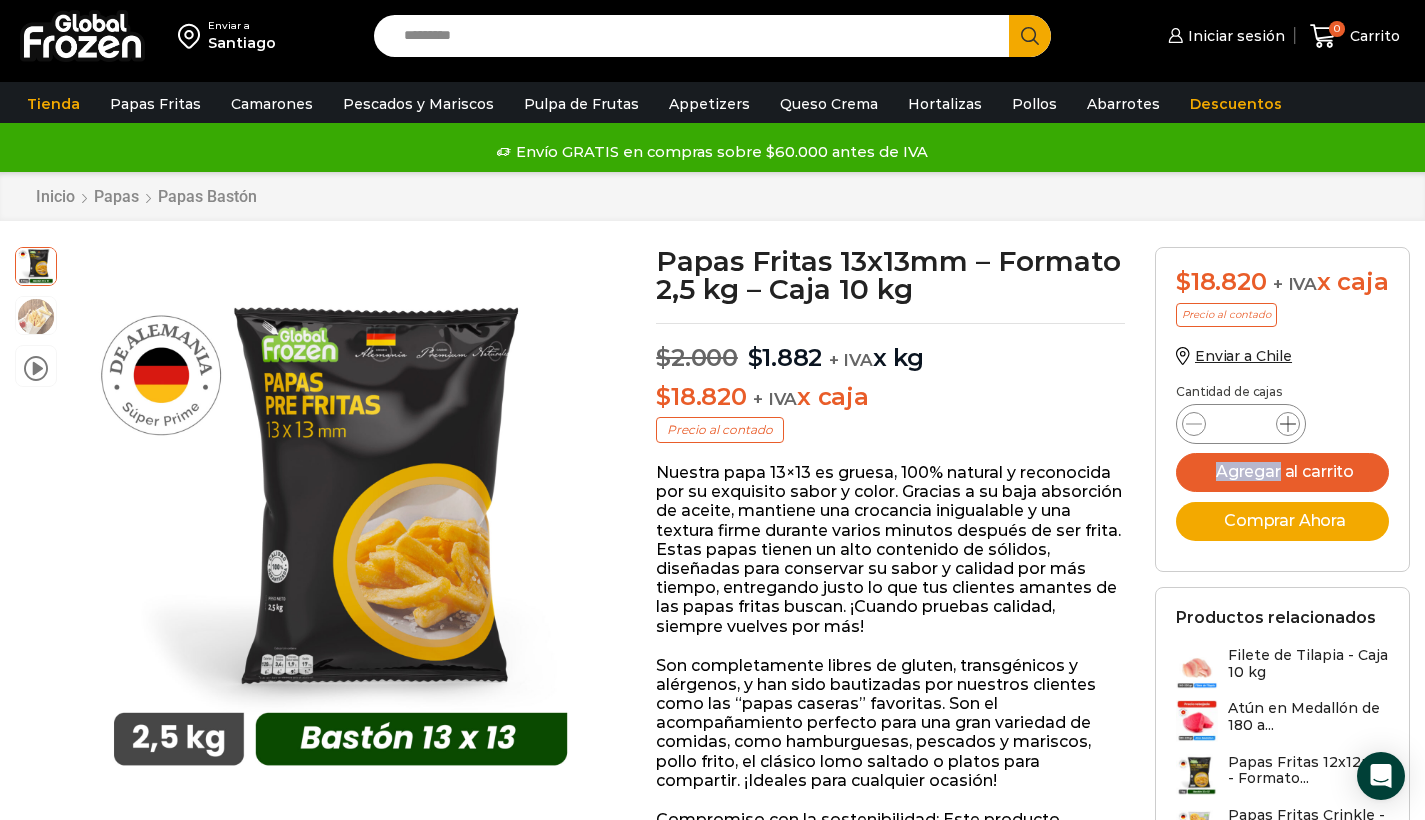 click 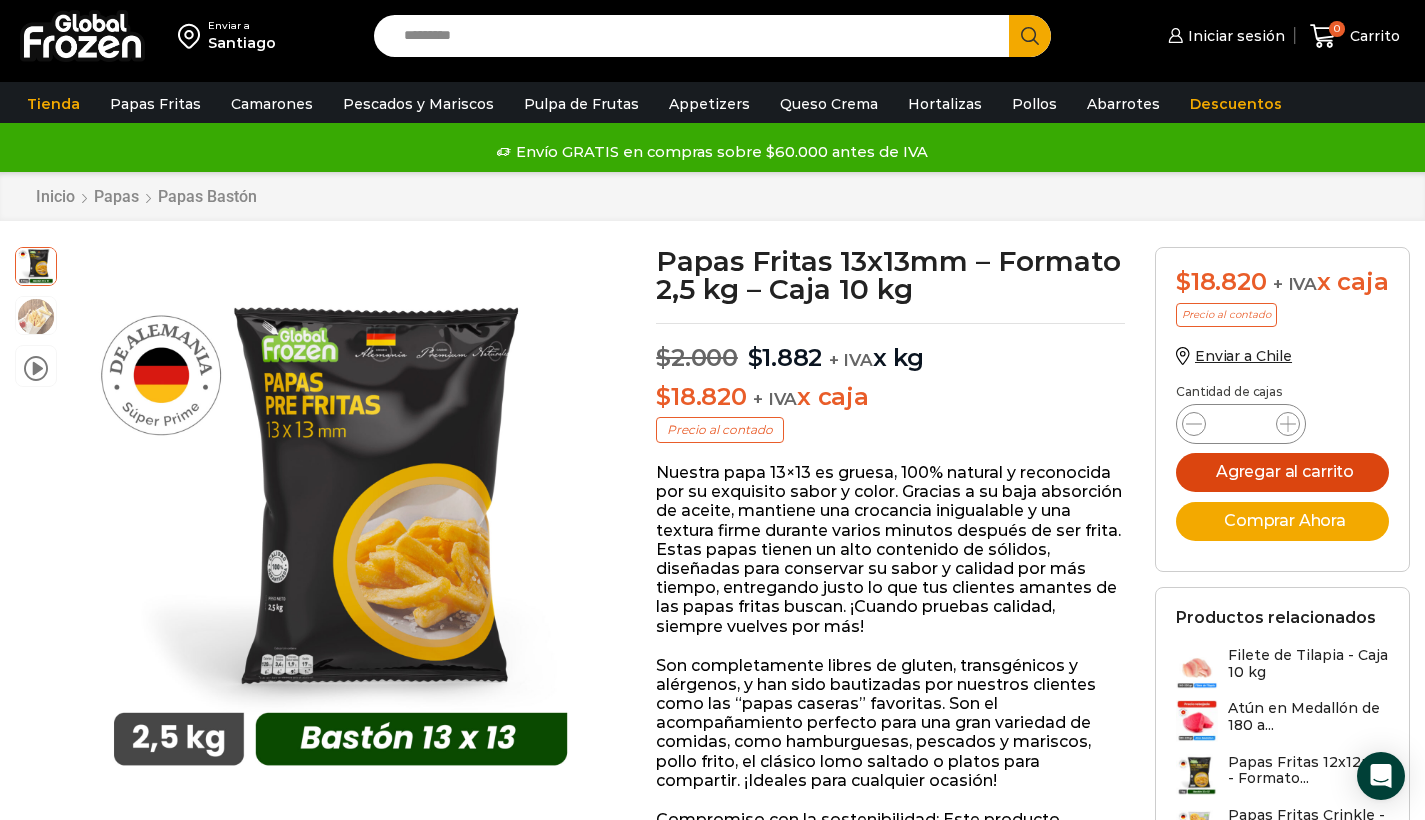 click on "Agregar al carrito" at bounding box center (1282, 472) 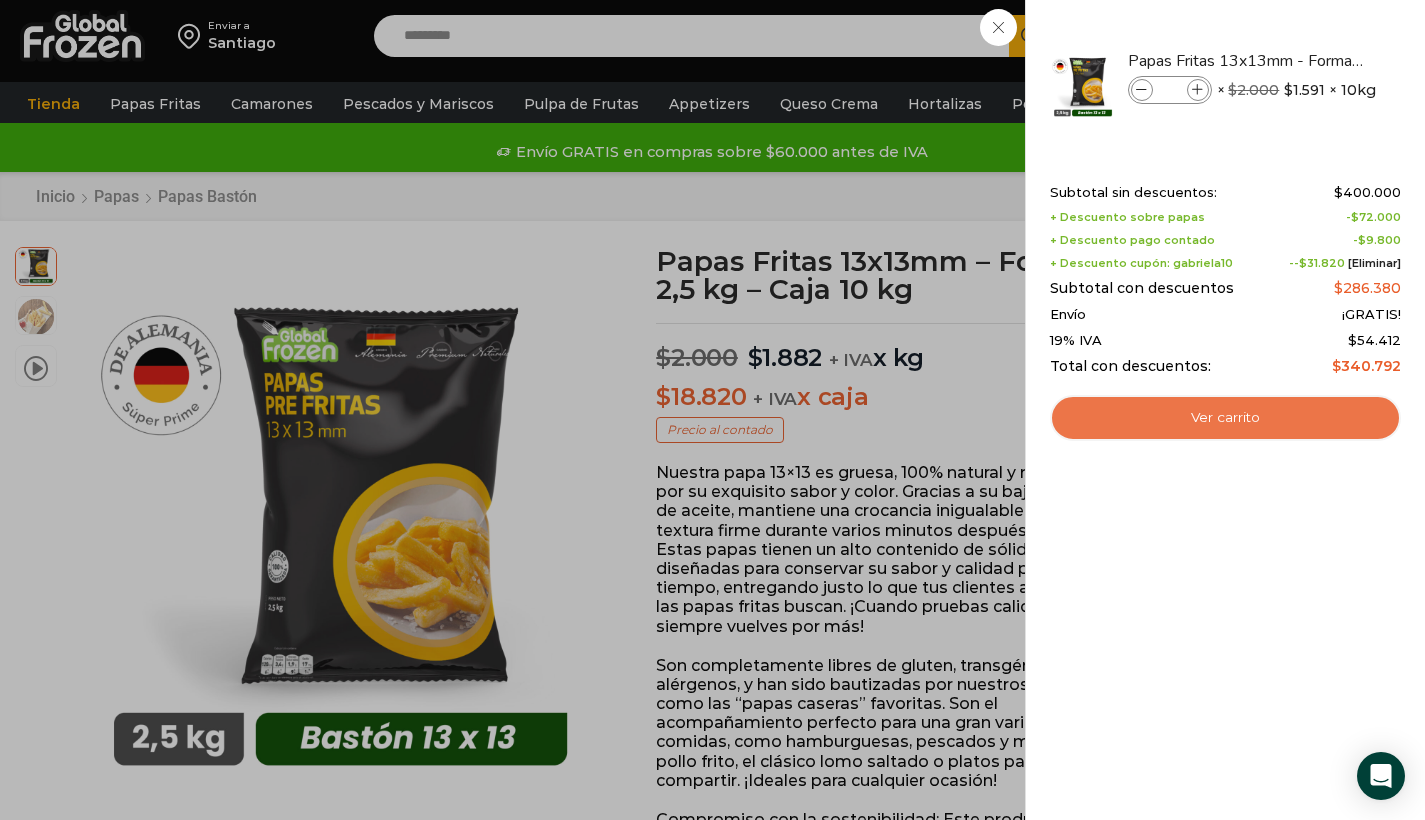 click on "Ver carrito" at bounding box center (1225, 418) 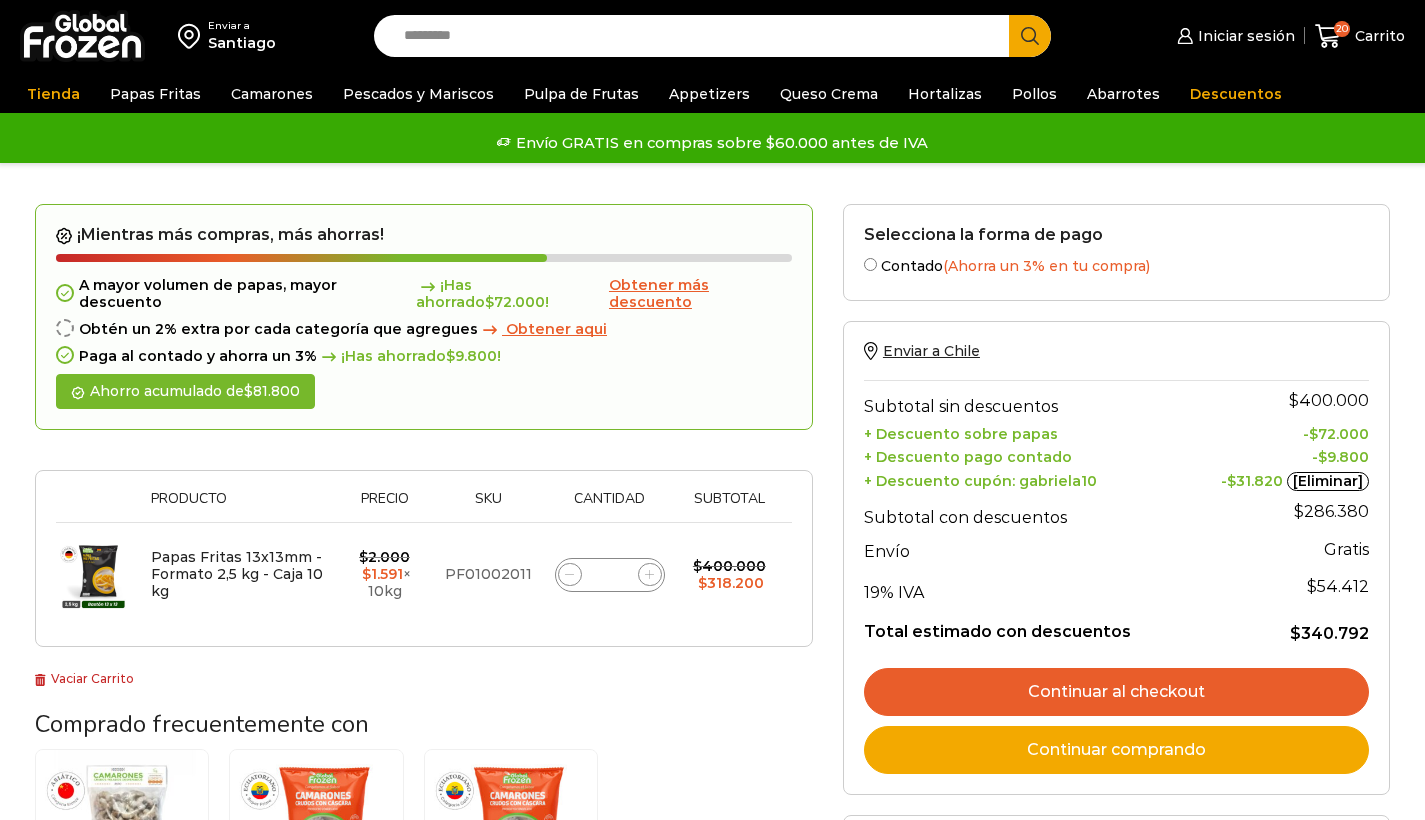 click on "[Eliminar]" at bounding box center [1328, 482] 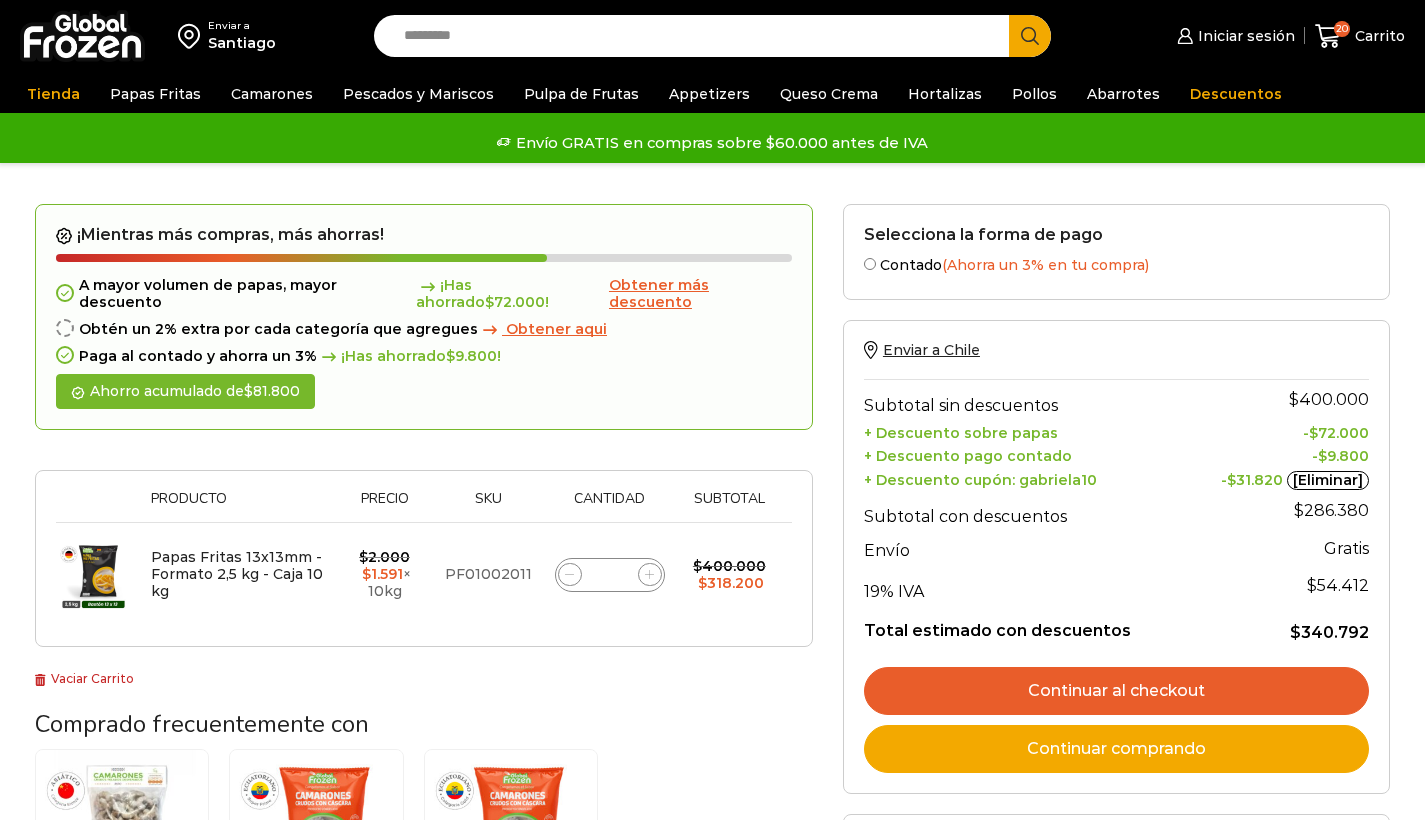 scroll, scrollTop: 0, scrollLeft: 0, axis: both 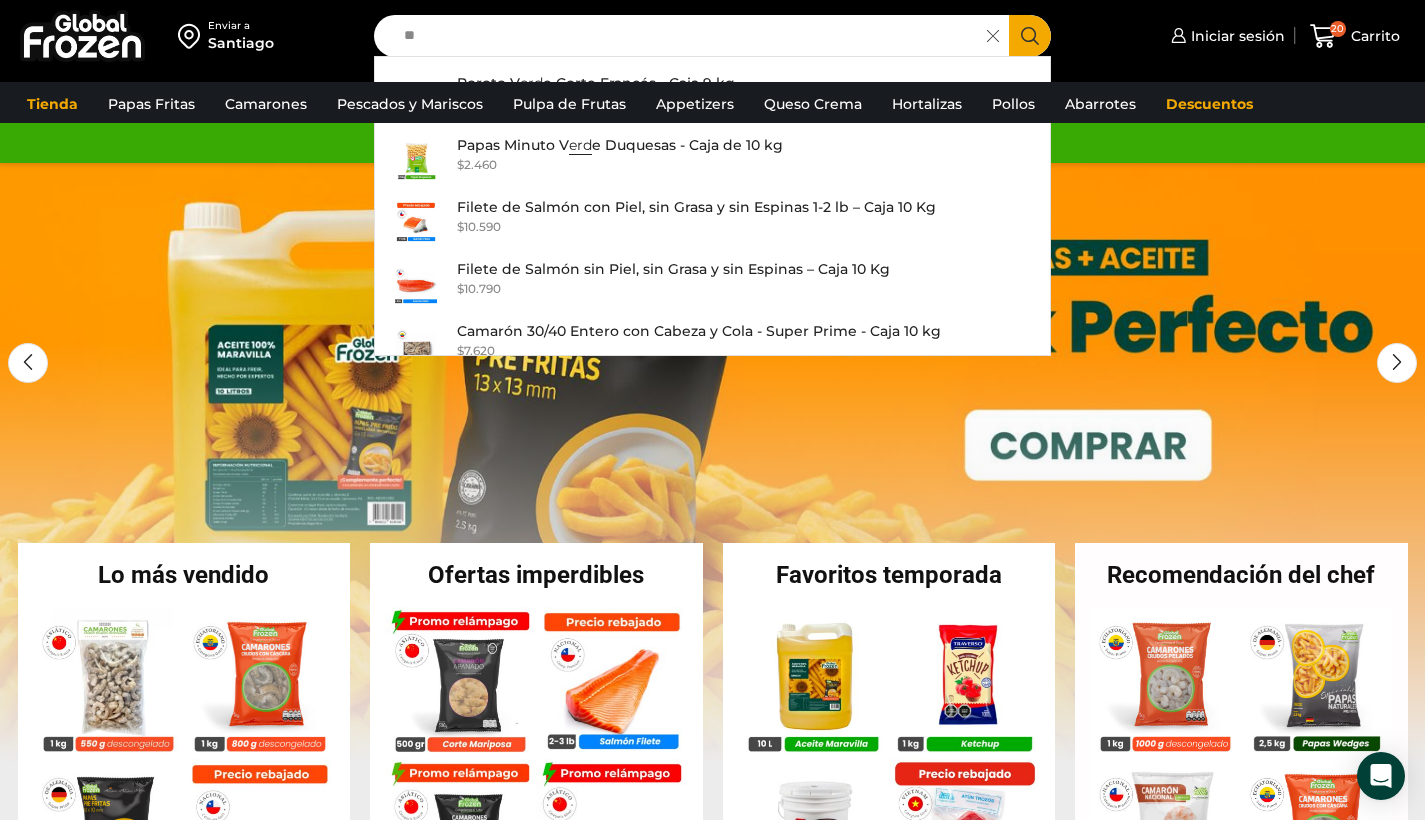 type on "*" 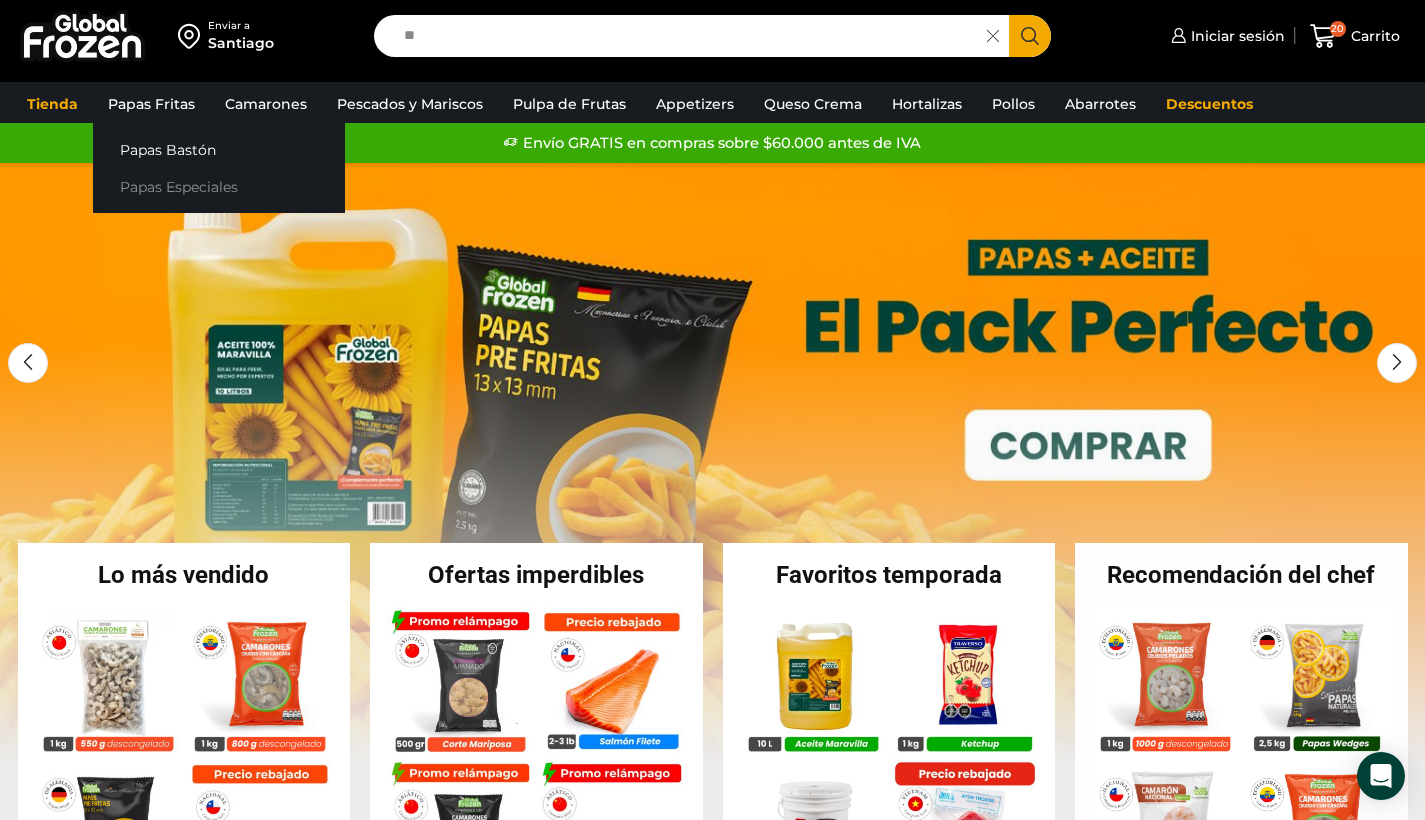 type on "**" 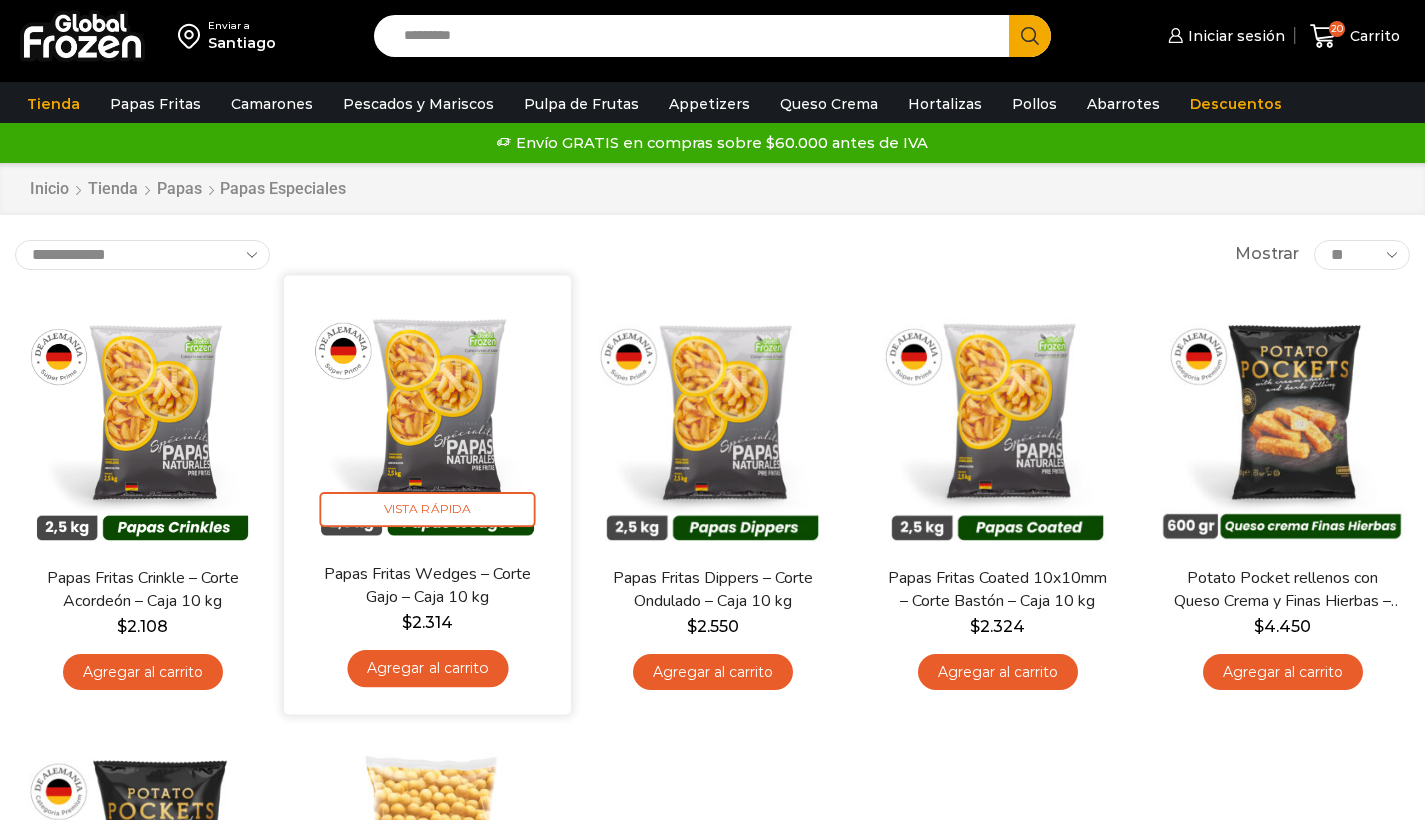 scroll, scrollTop: 0, scrollLeft: 0, axis: both 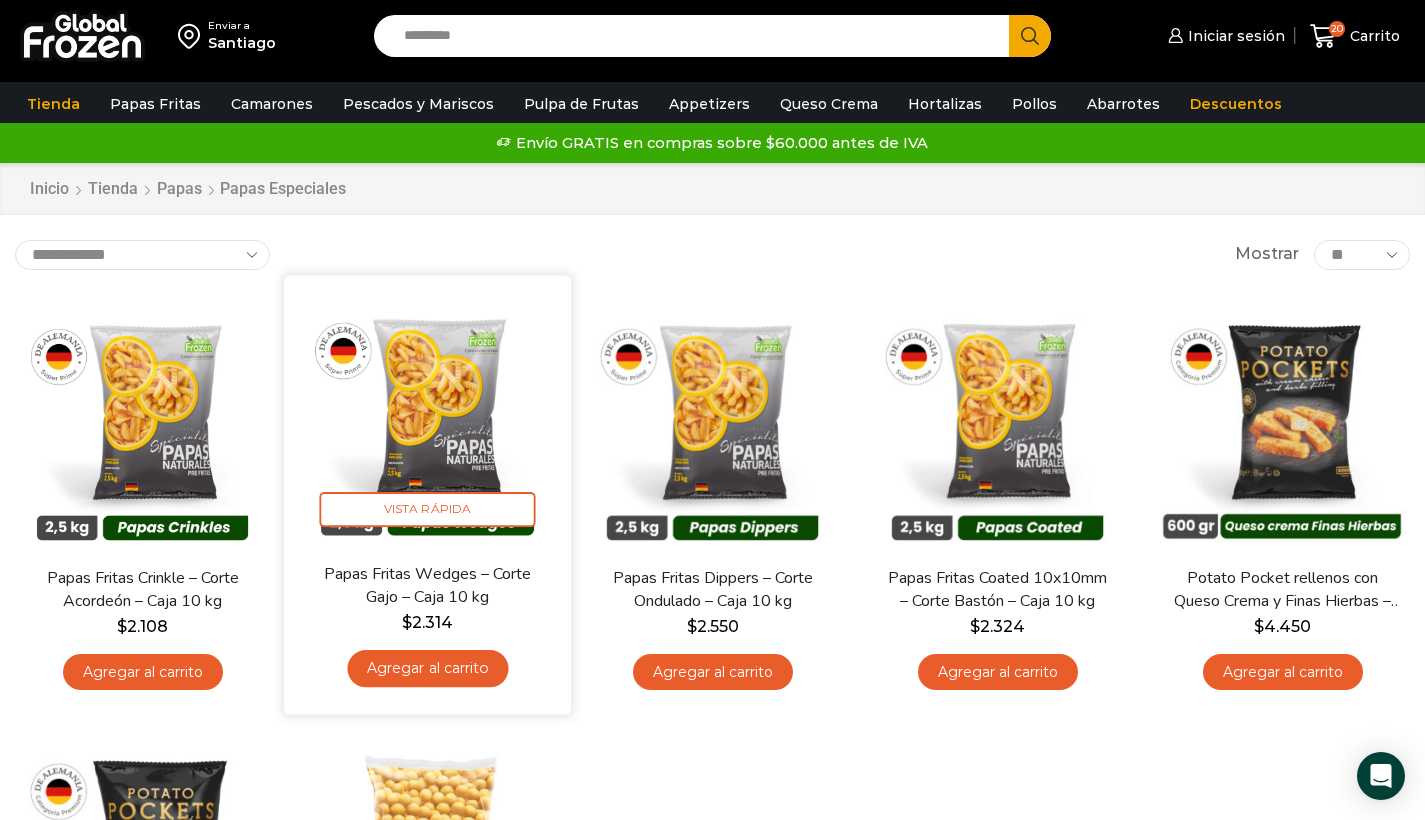 click on "Agregar al carrito" at bounding box center [427, 668] 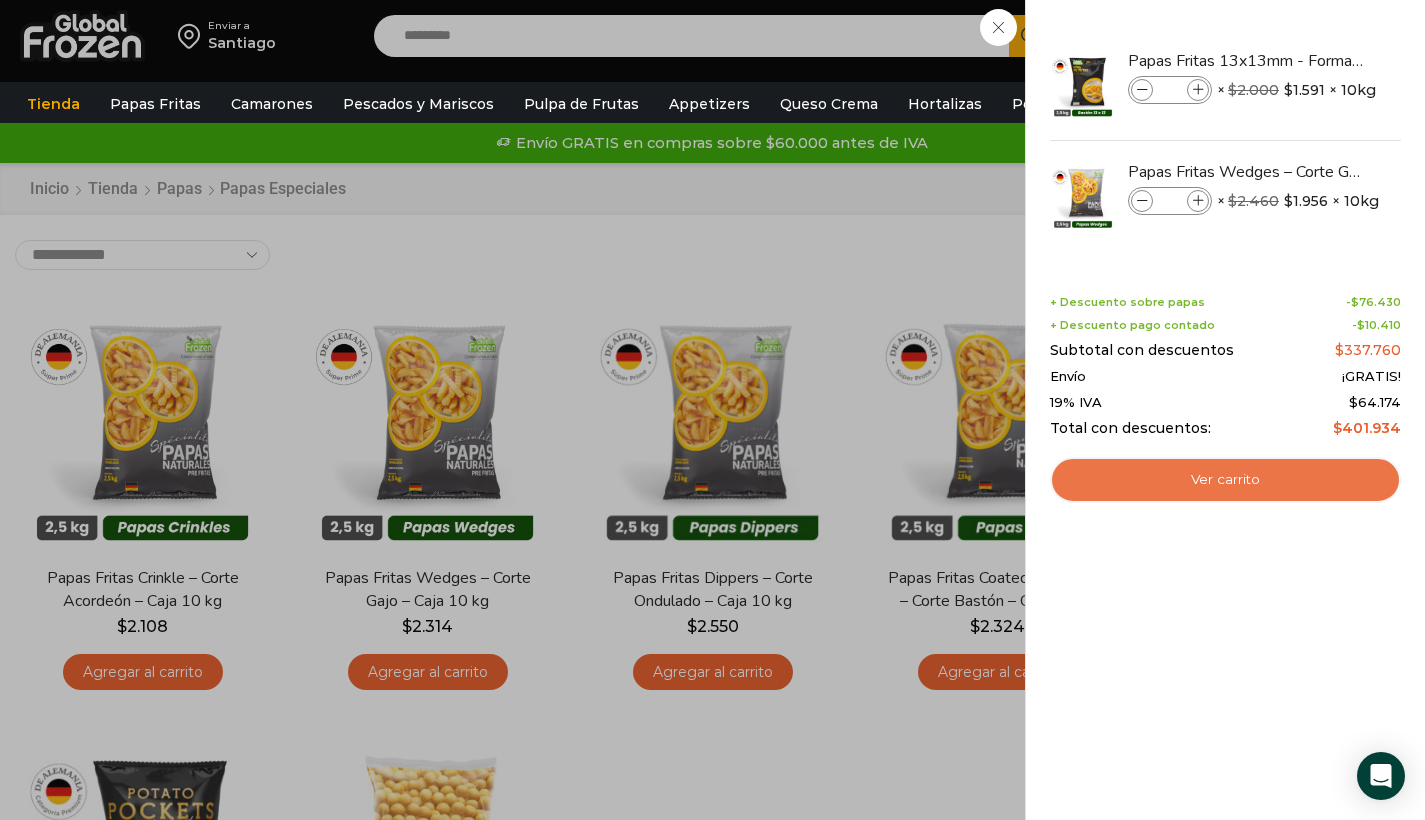 click on "Ver carrito" at bounding box center [1225, 480] 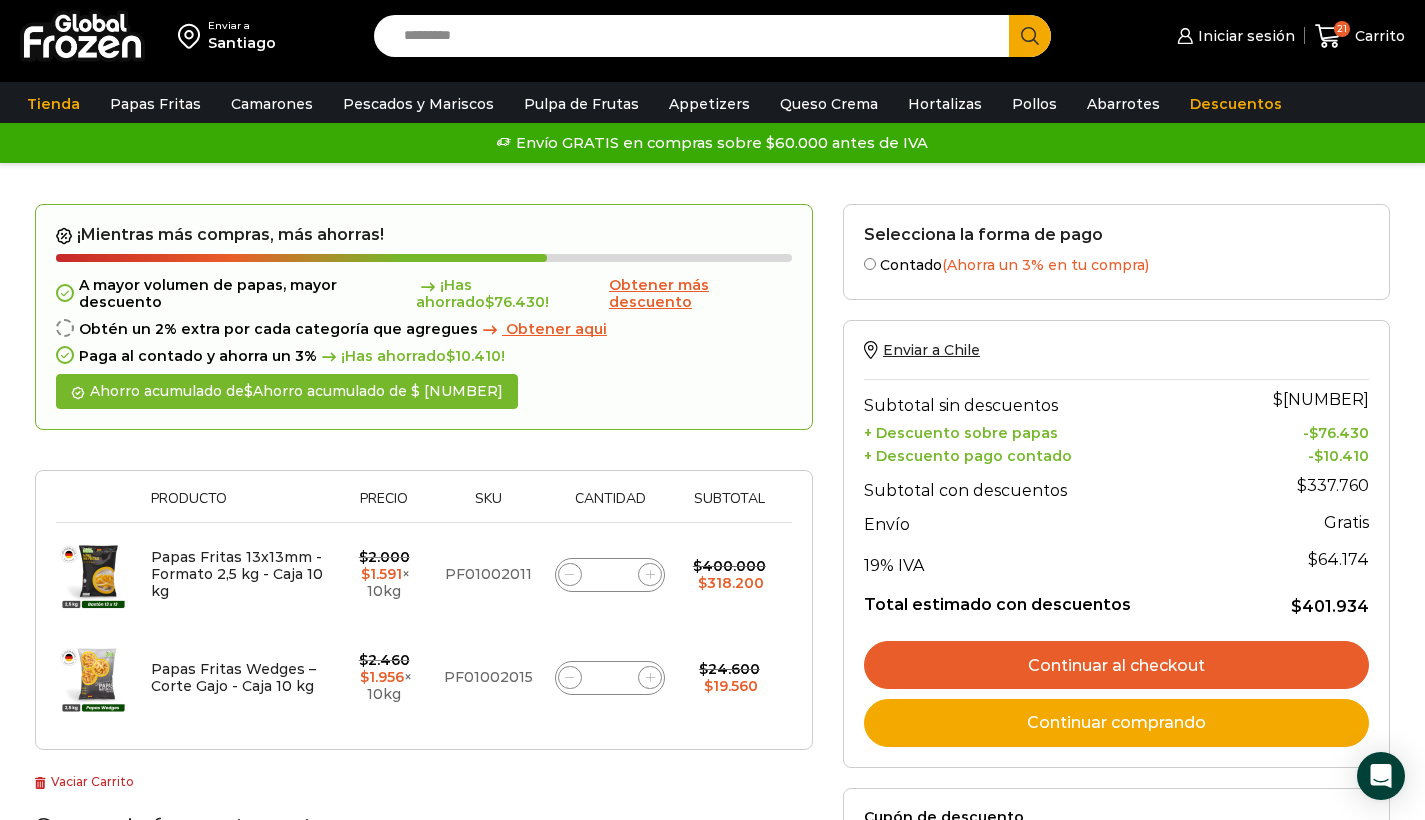 scroll, scrollTop: 0, scrollLeft: 0, axis: both 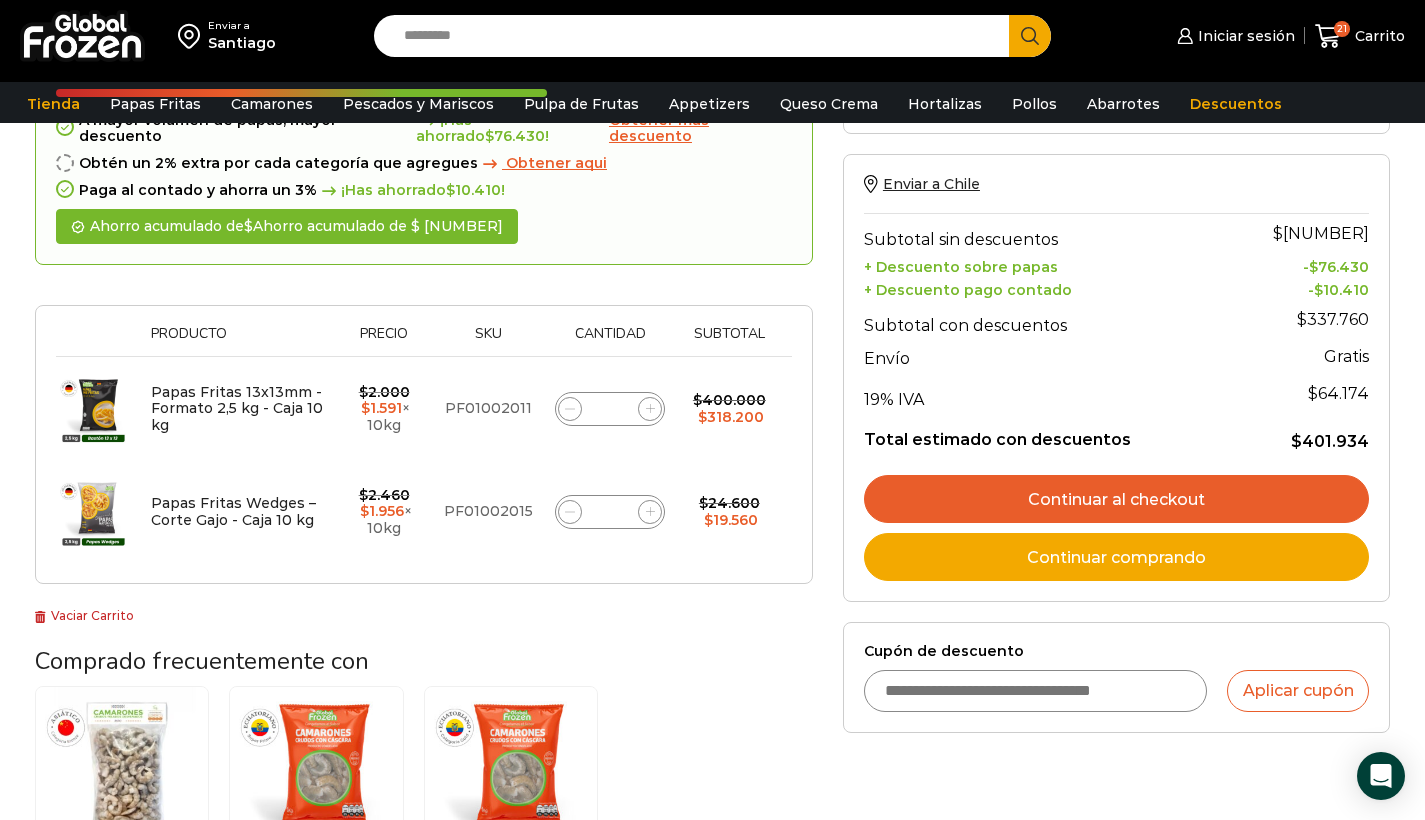 click 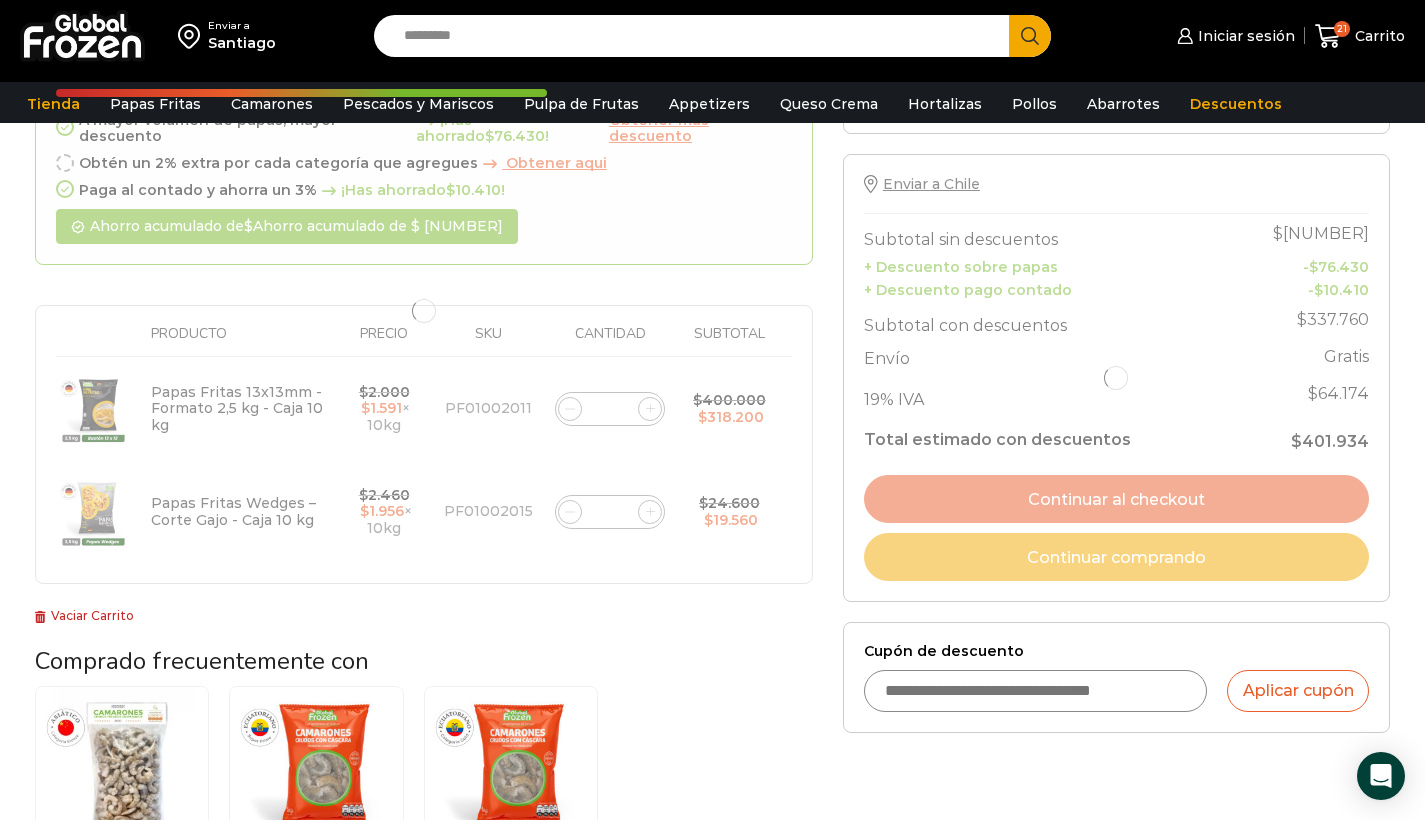 click 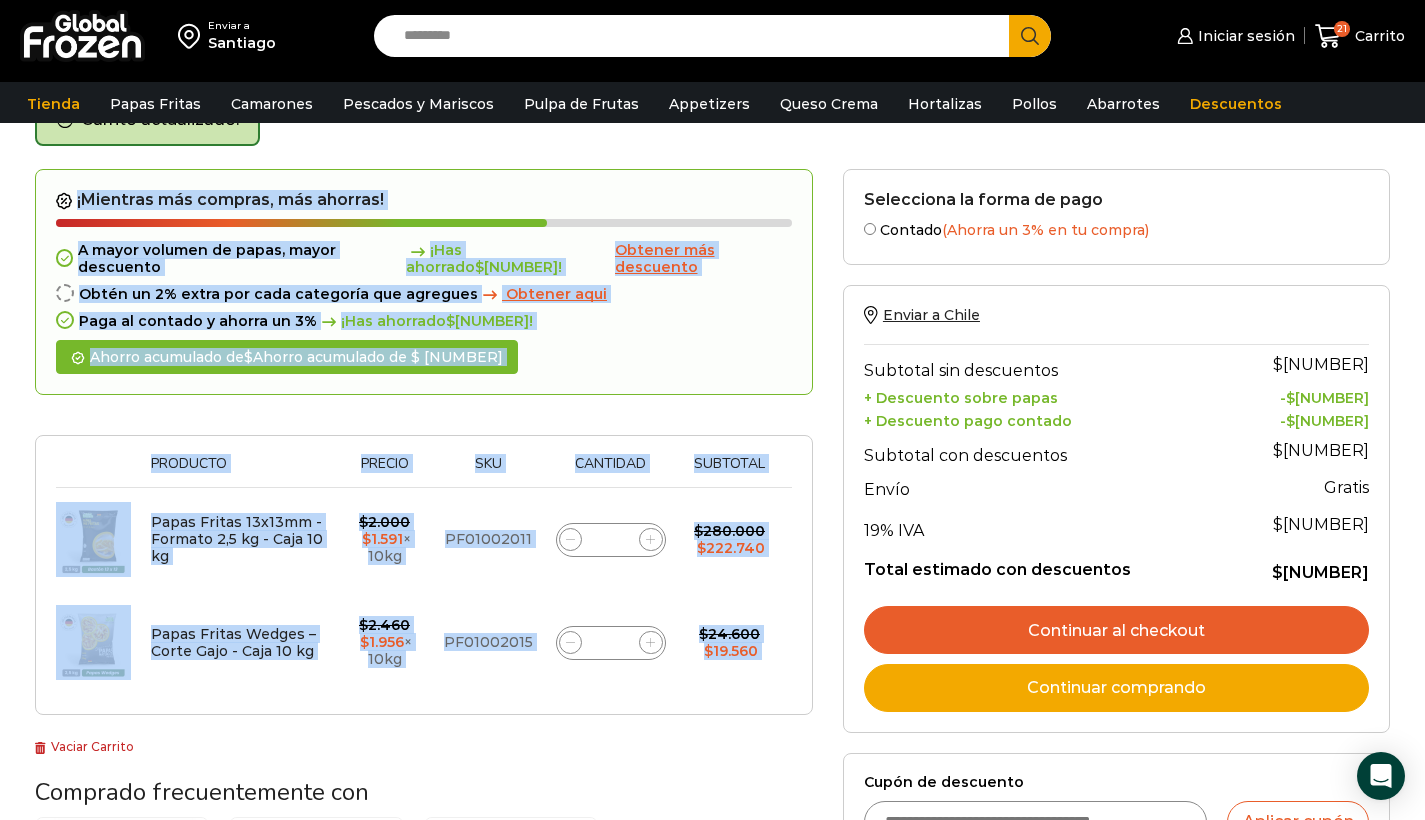 scroll, scrollTop: 113, scrollLeft: 0, axis: vertical 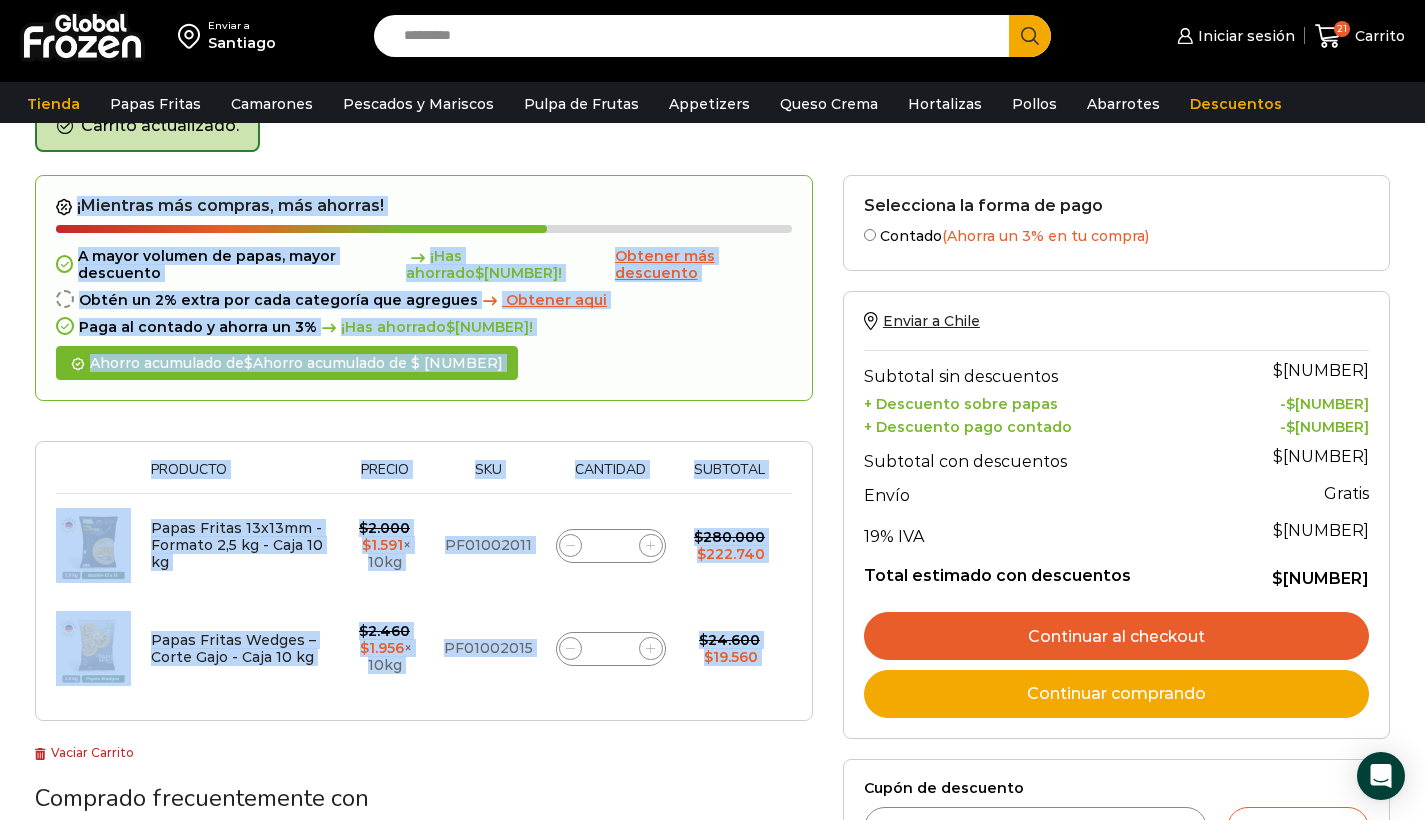click 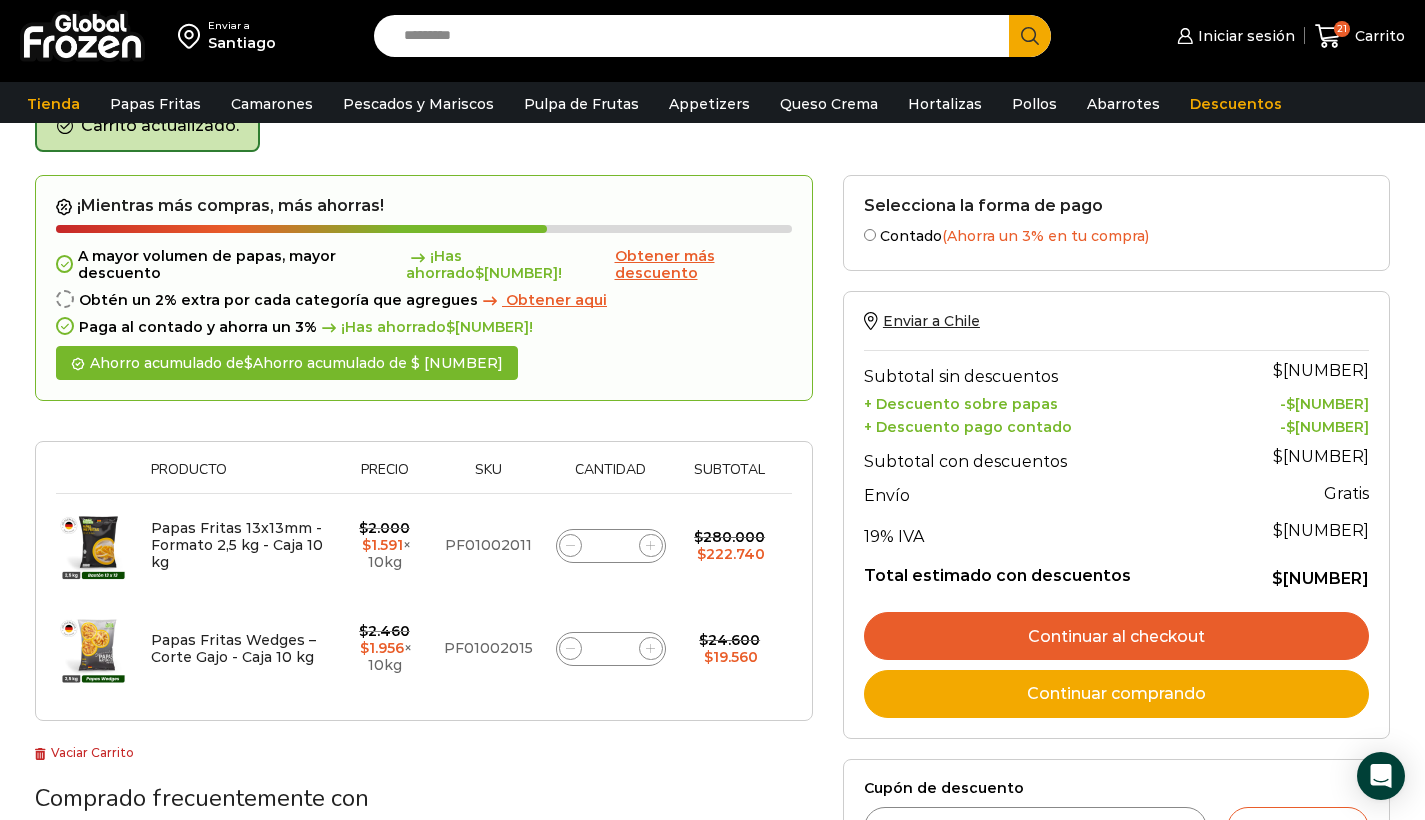 click 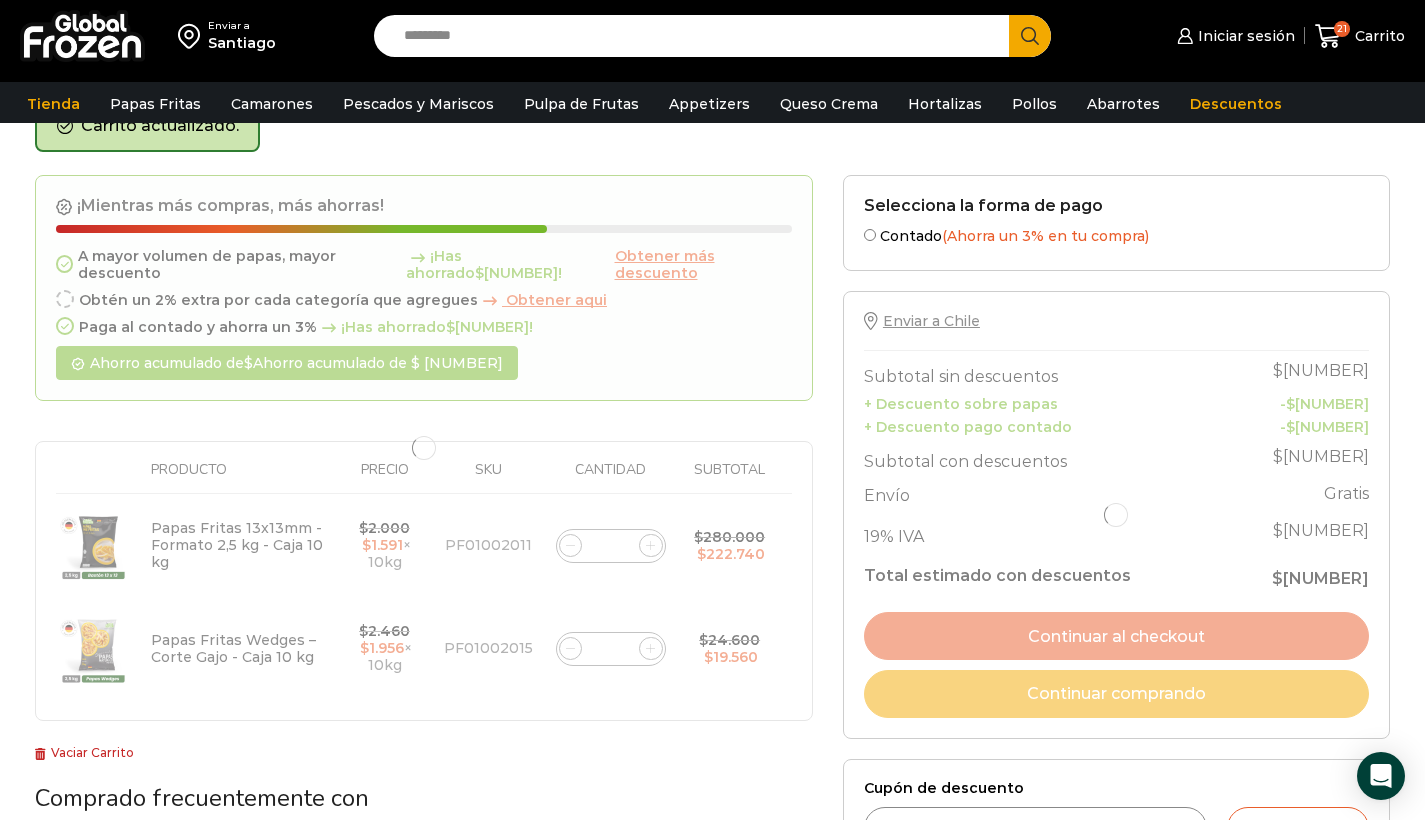 click 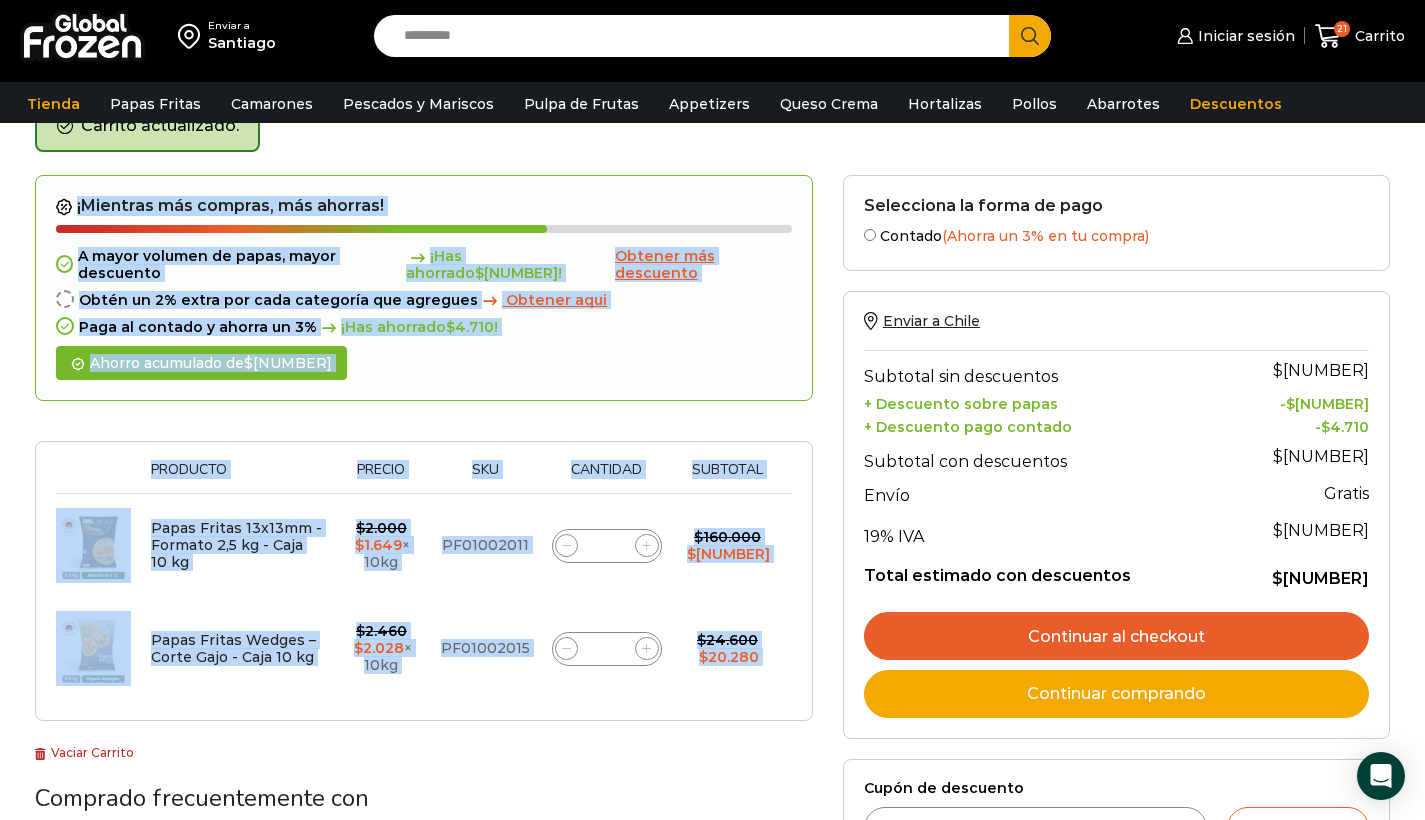 click 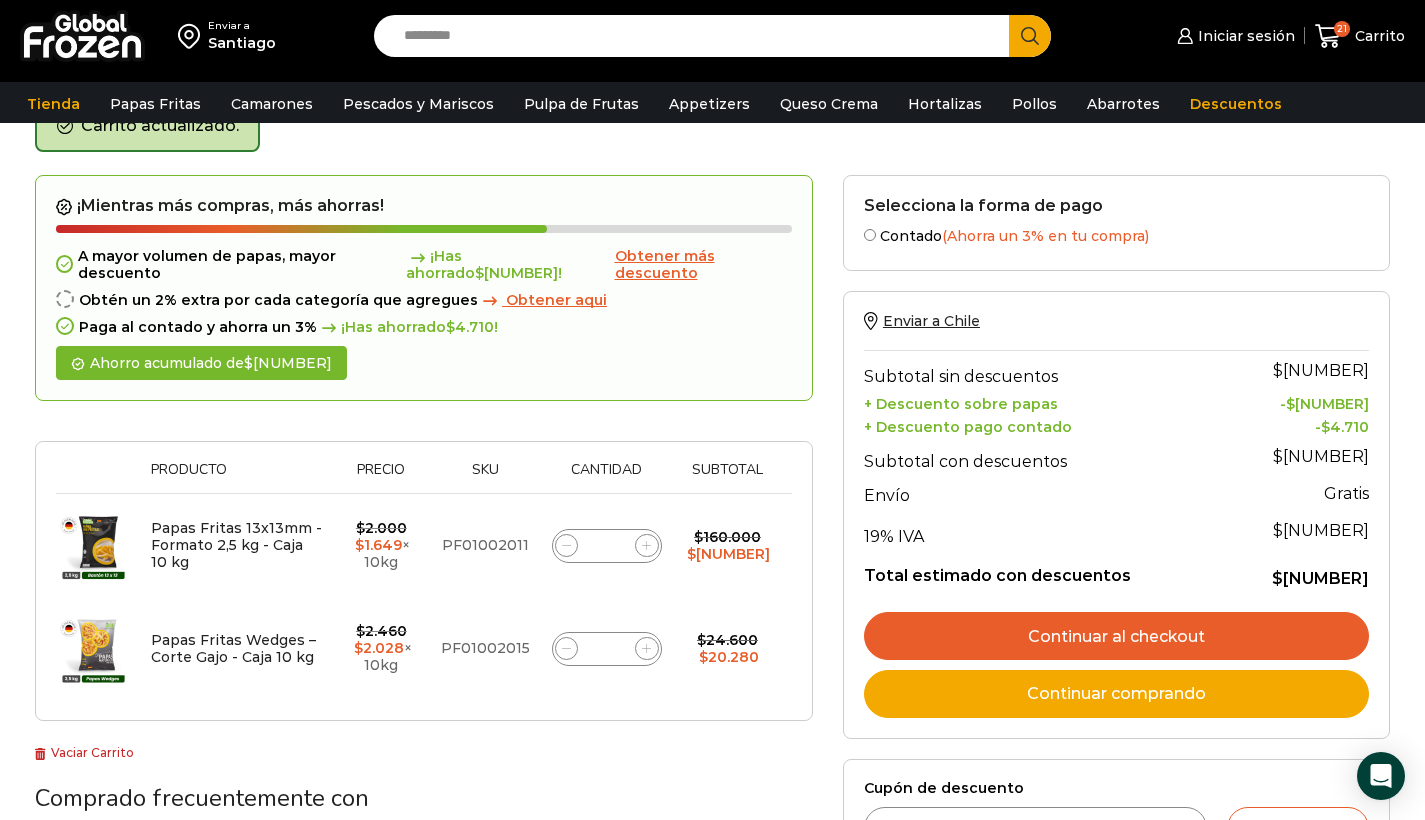 click 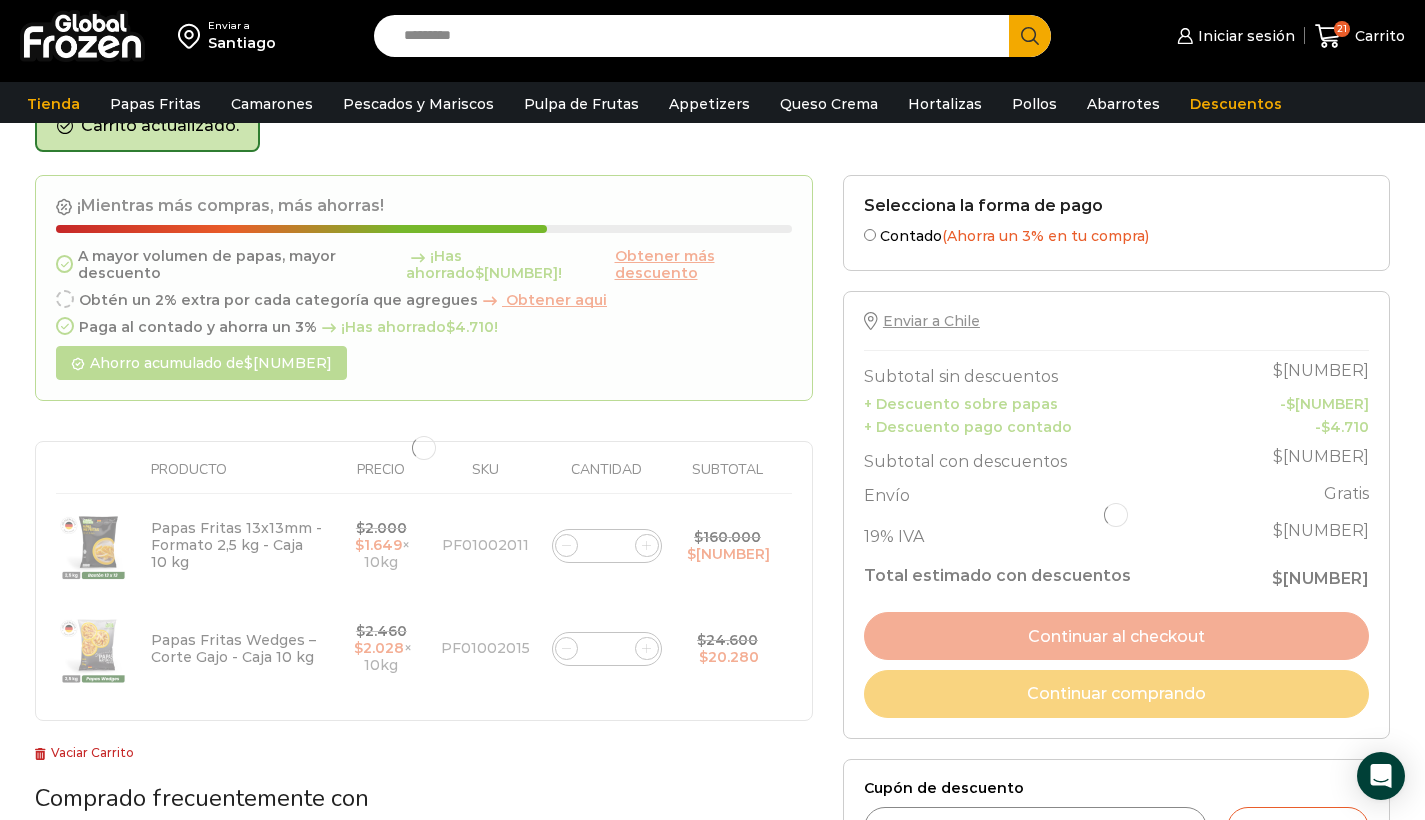 click 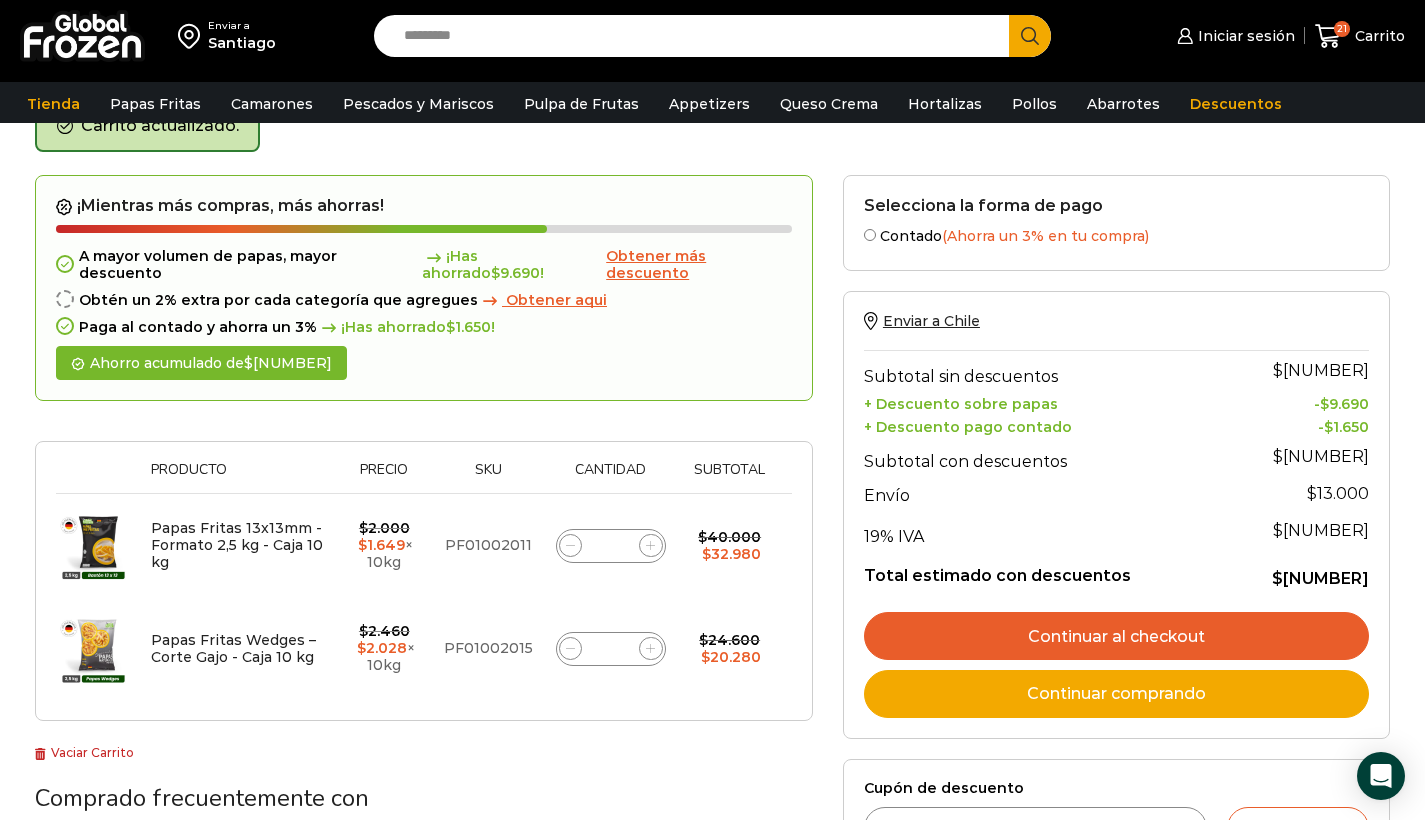 click 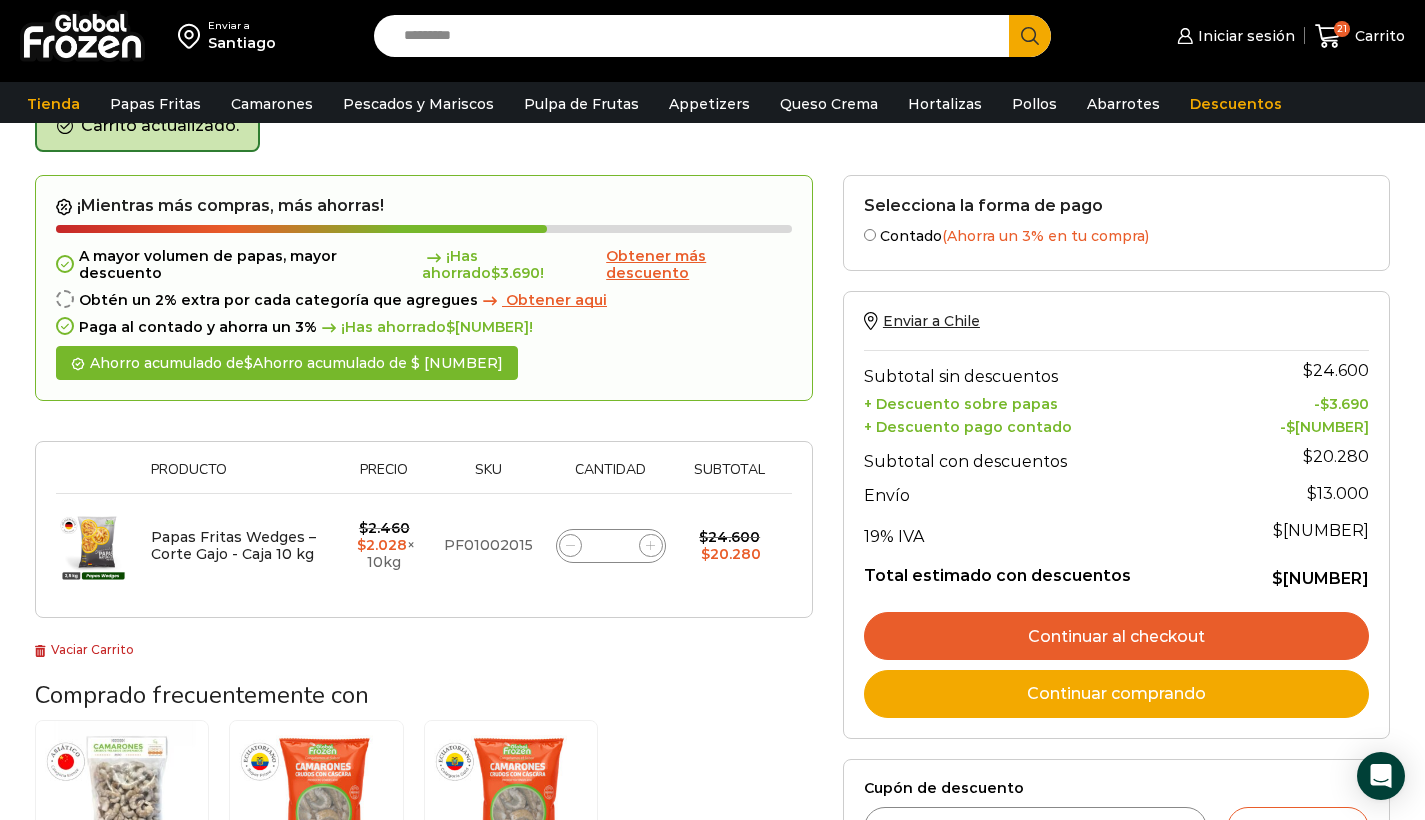 click 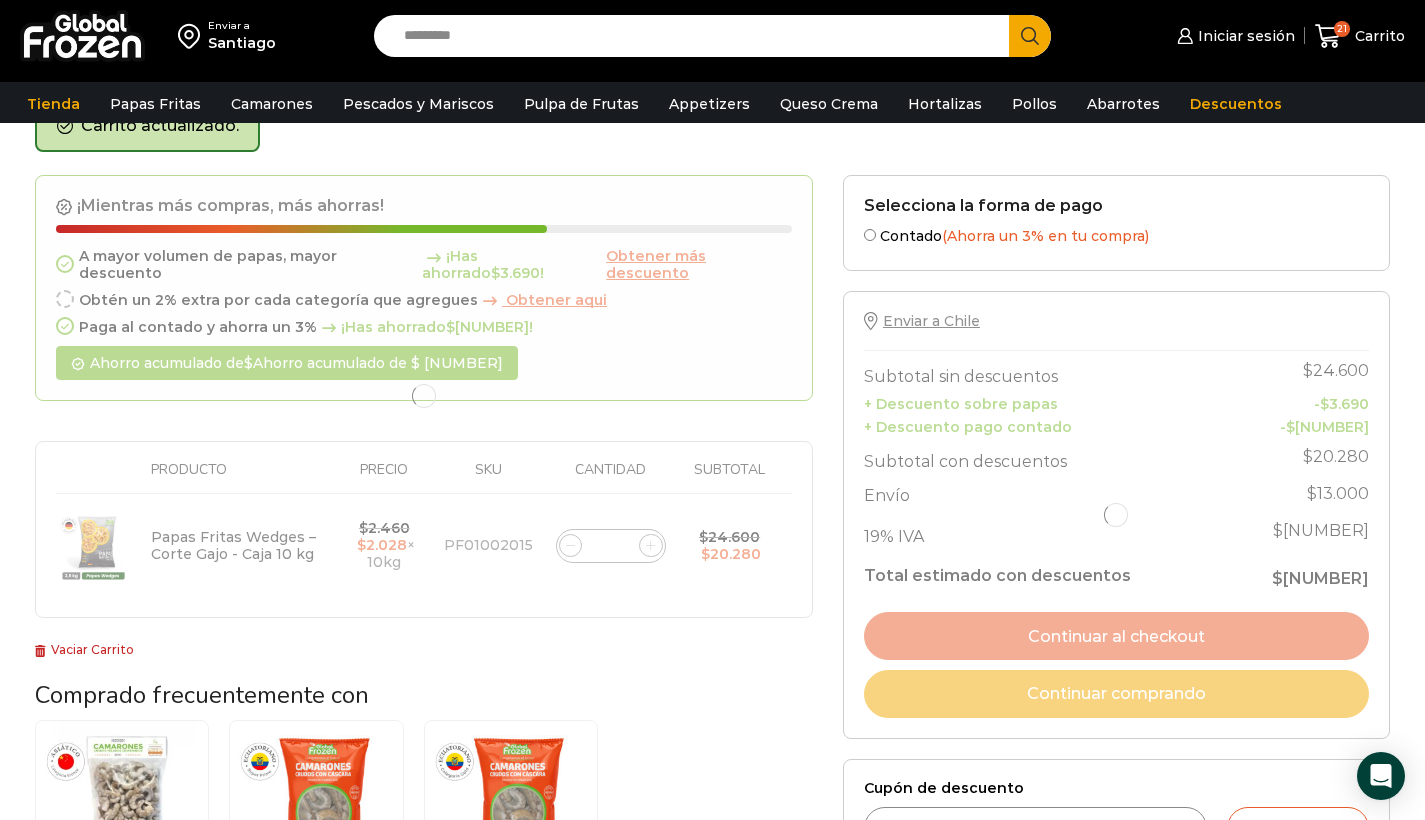 click 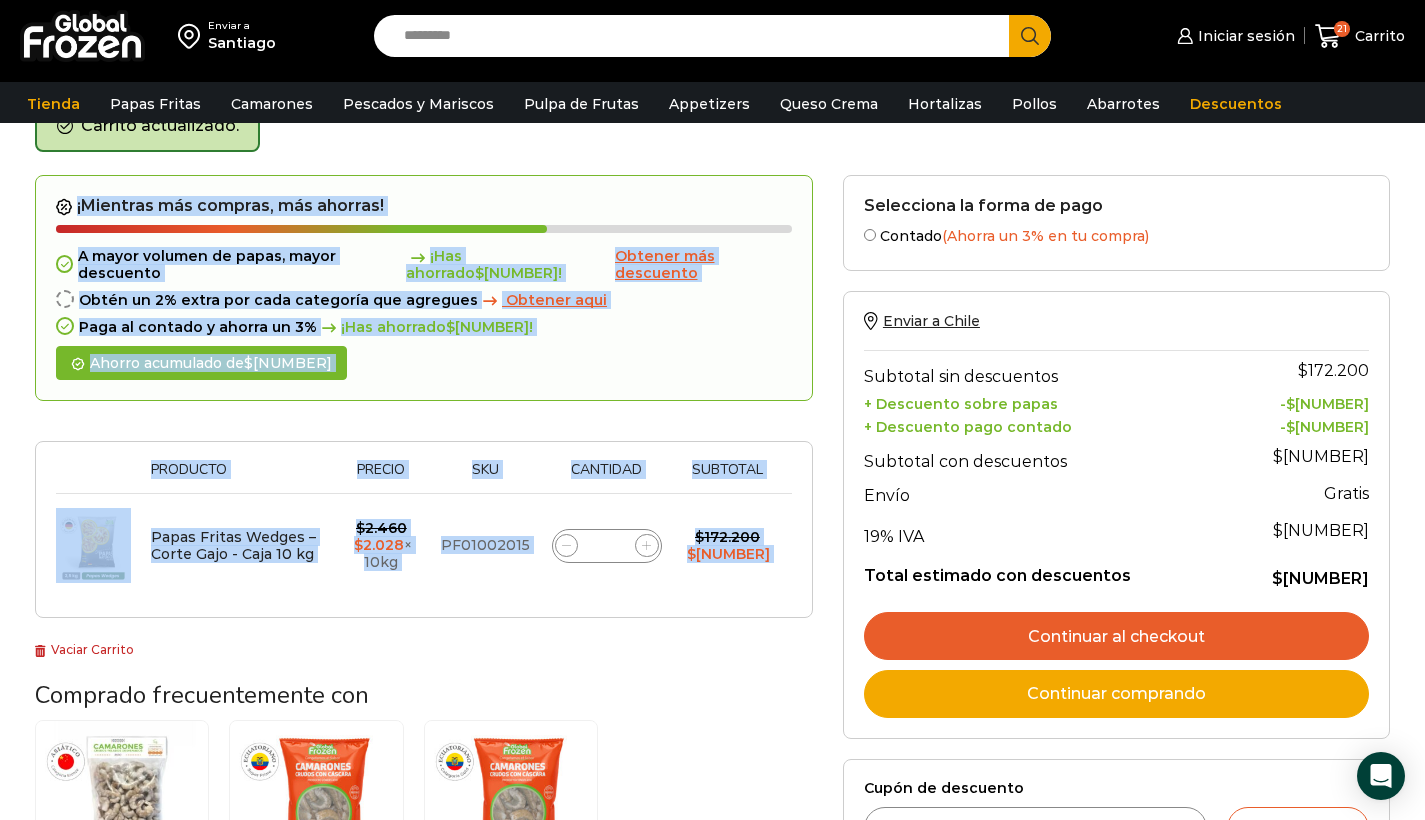 click 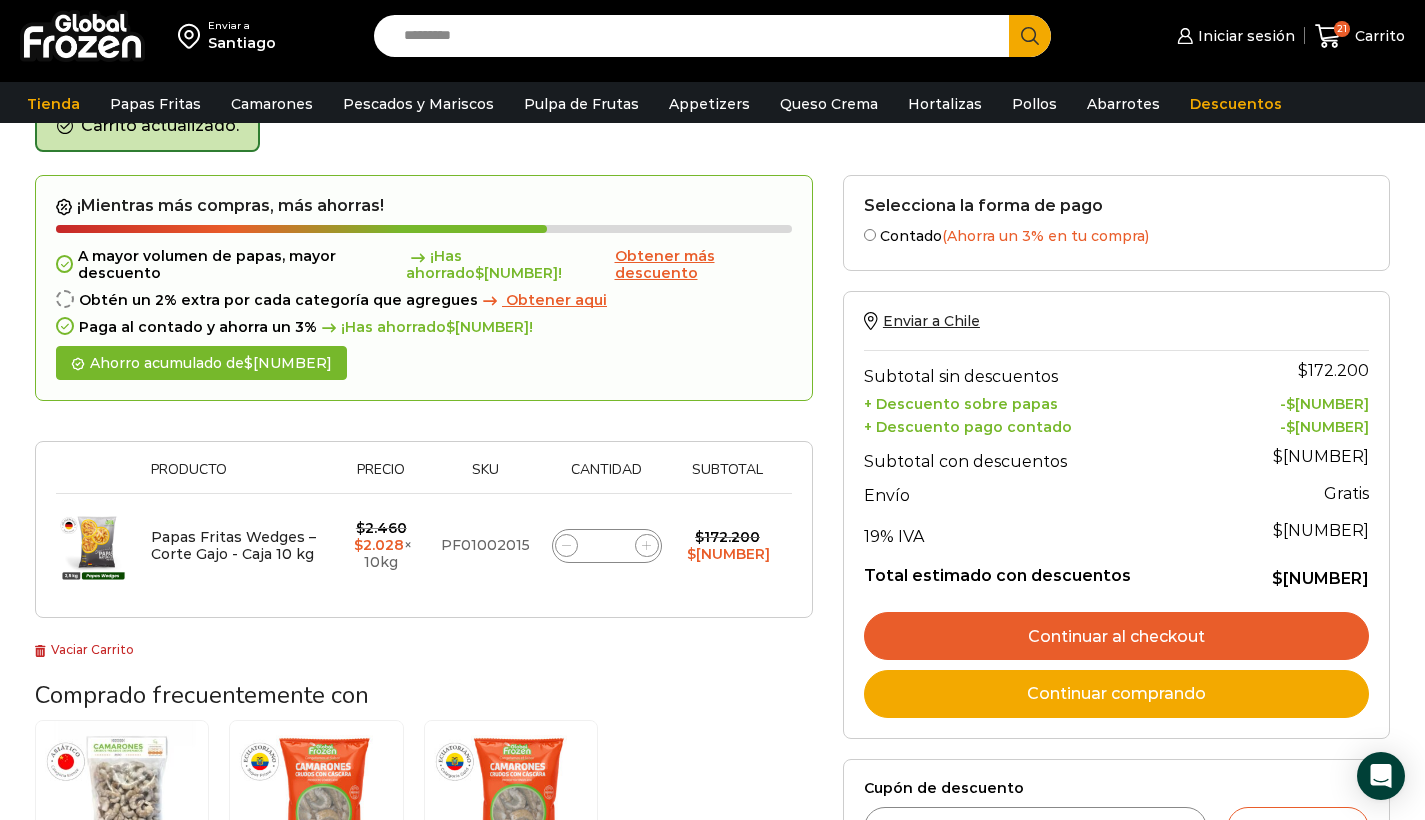 click 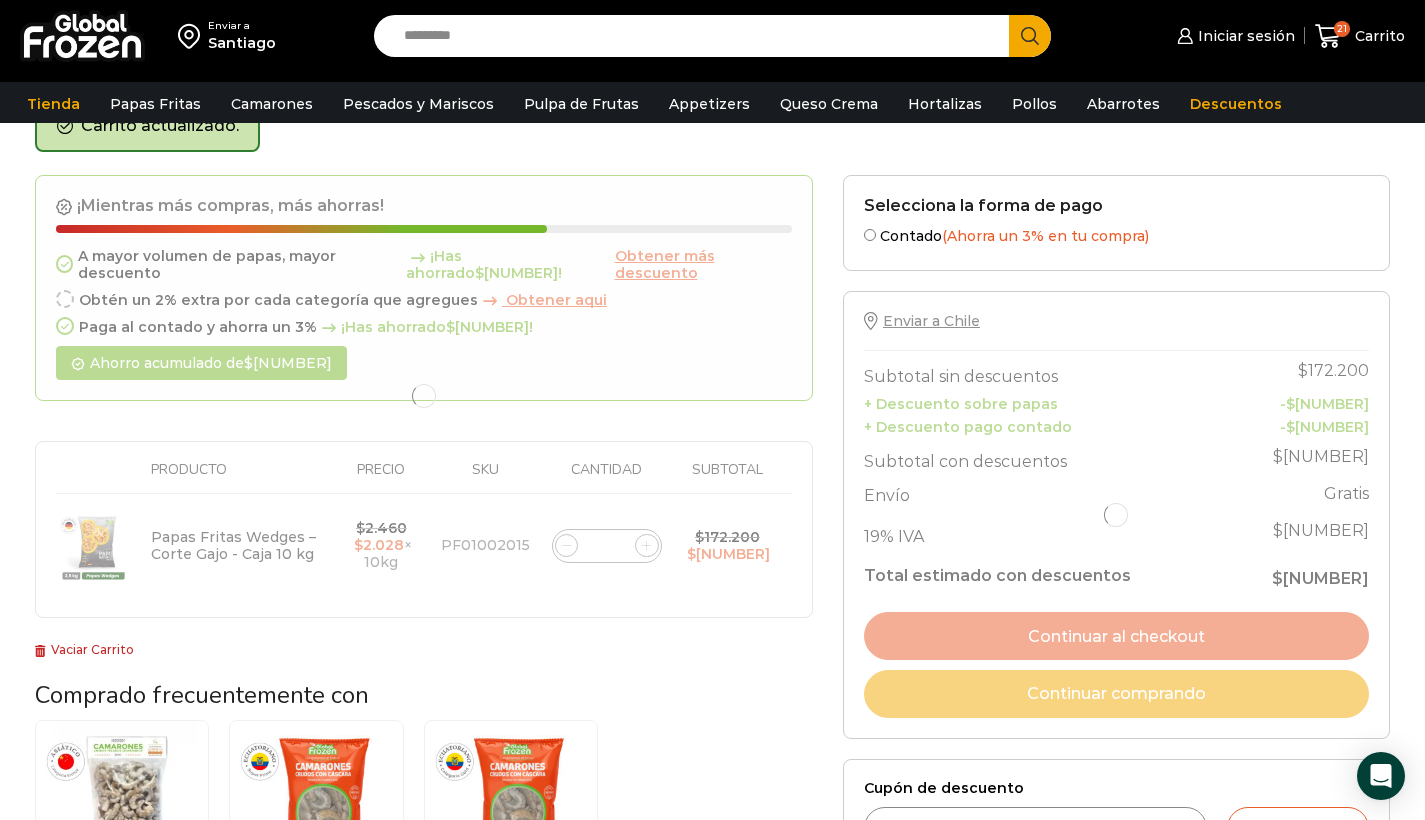 click 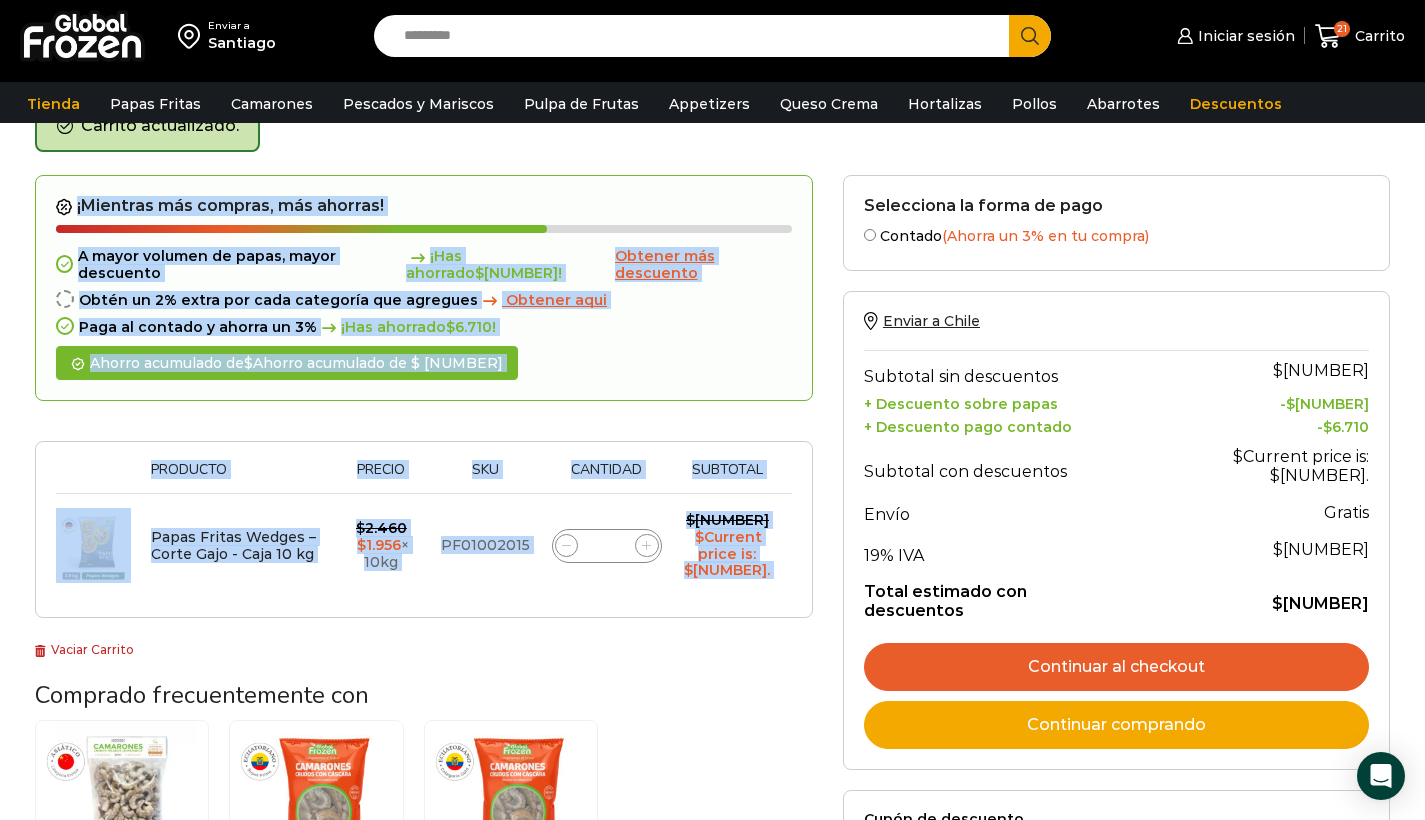 click 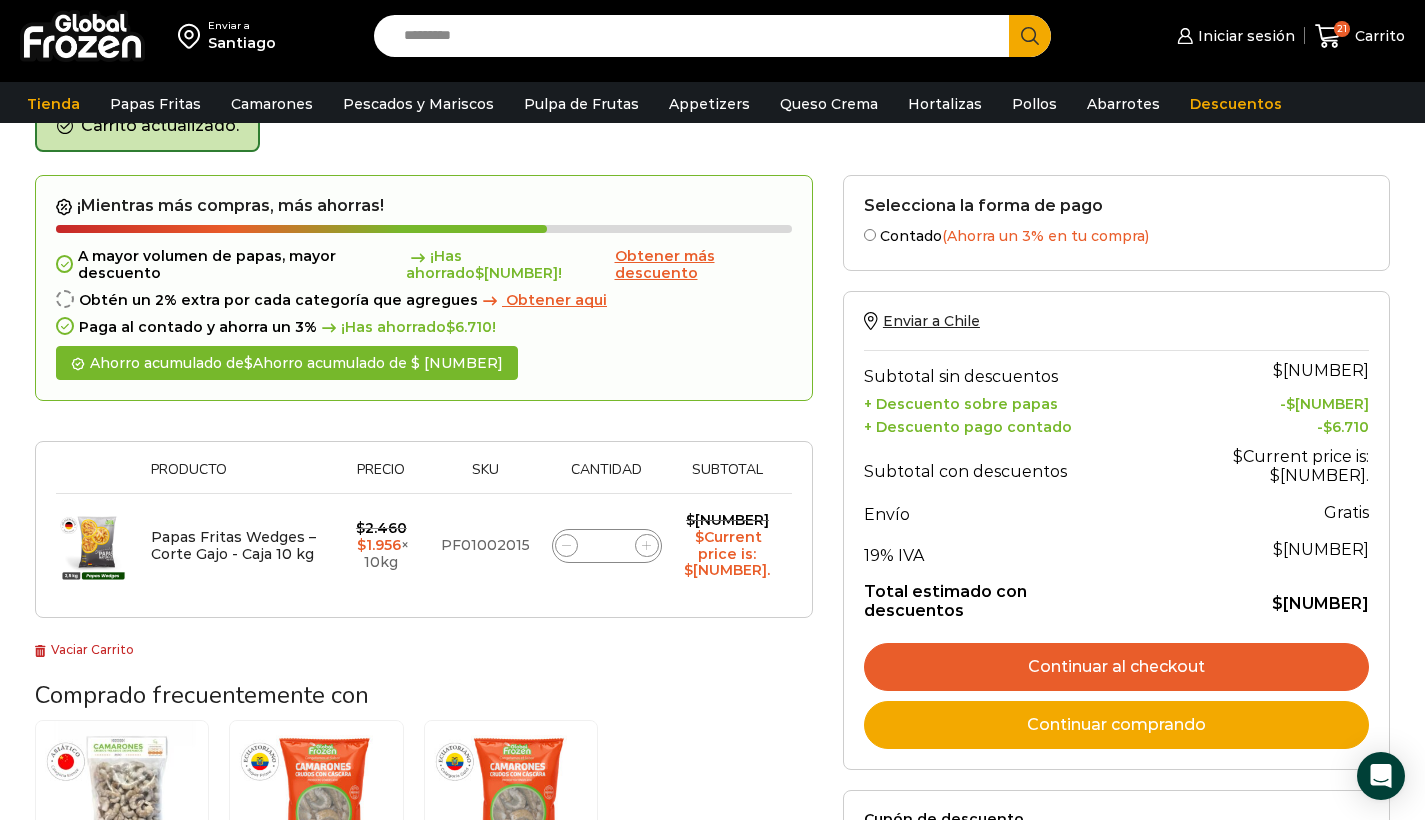 click 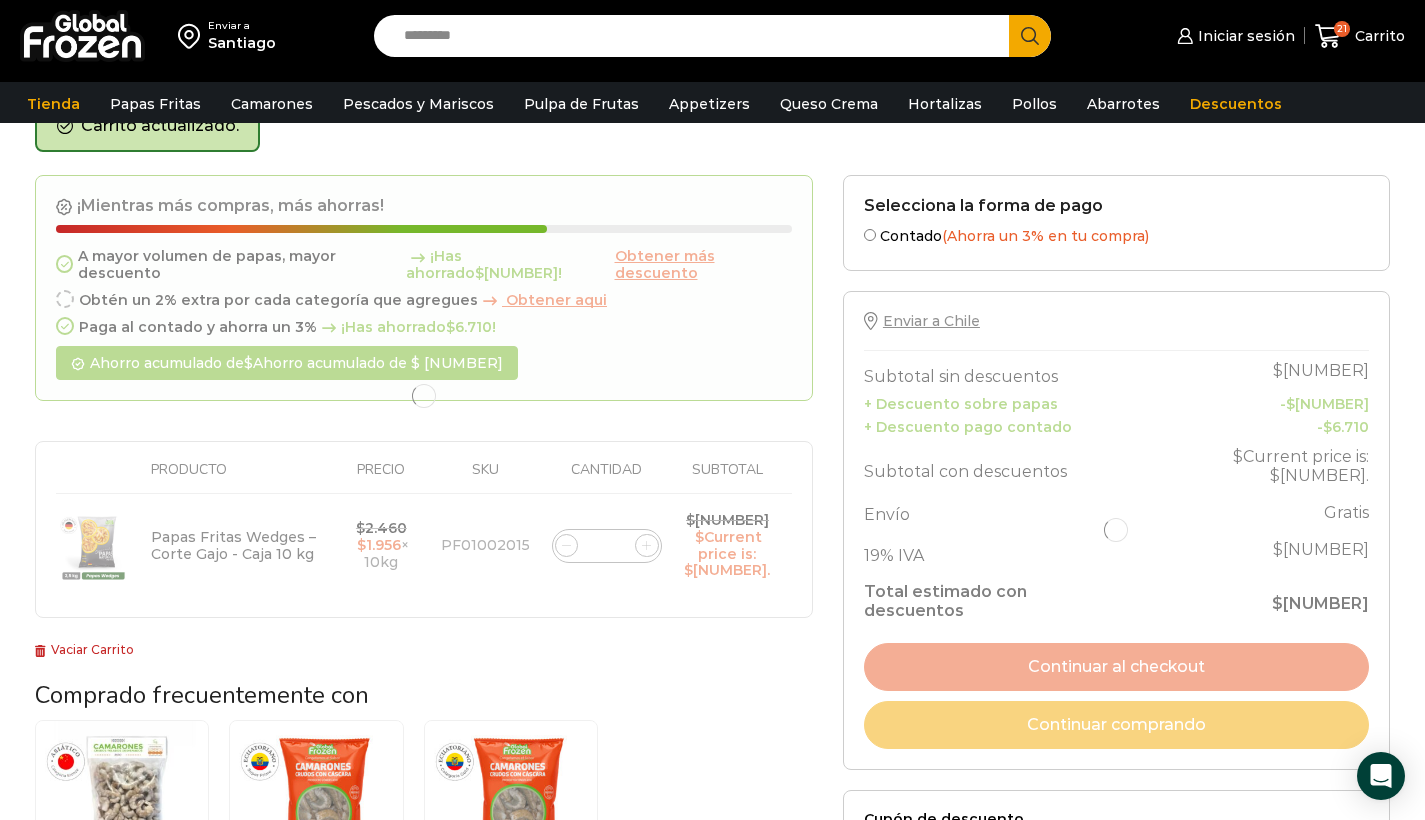 click 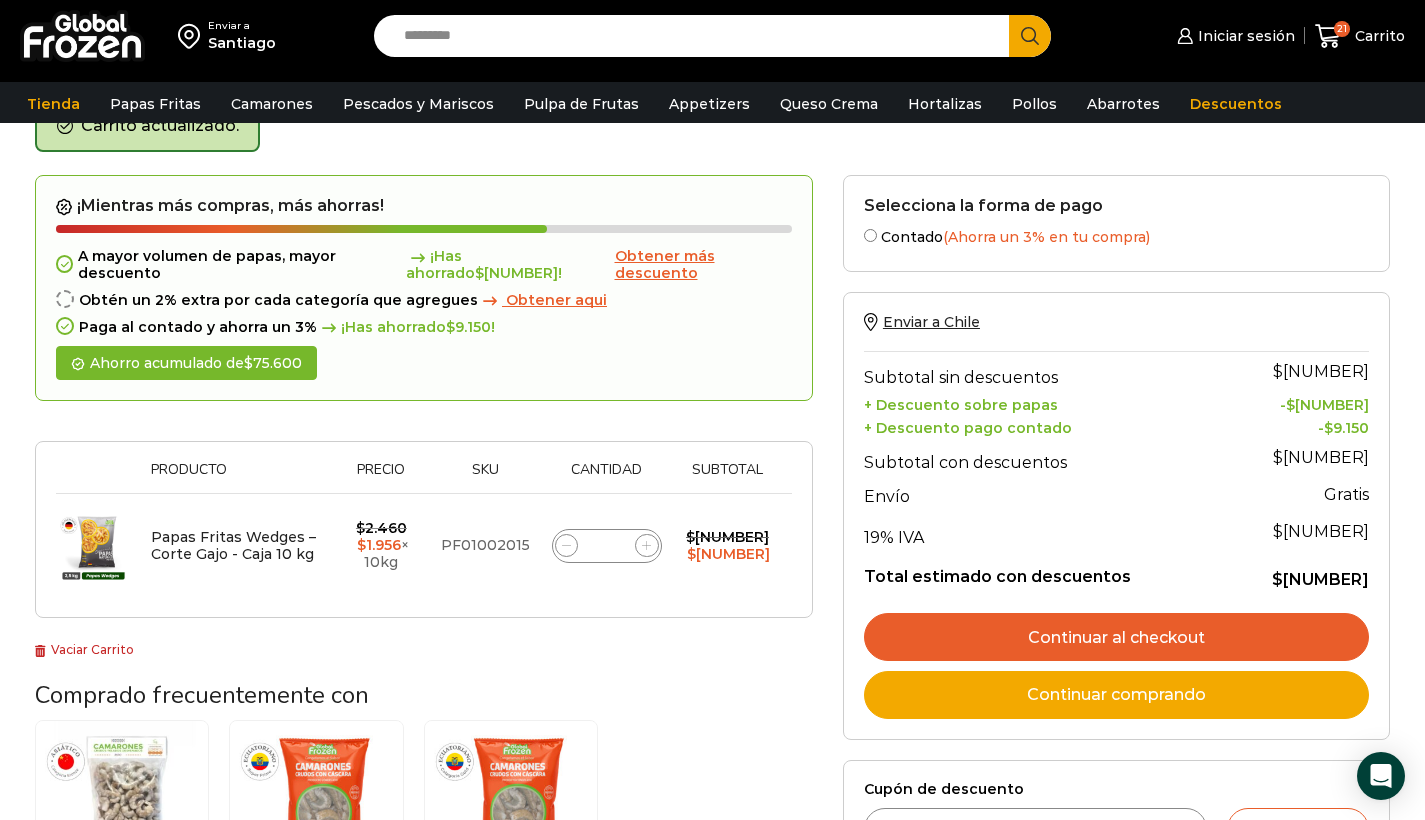 click 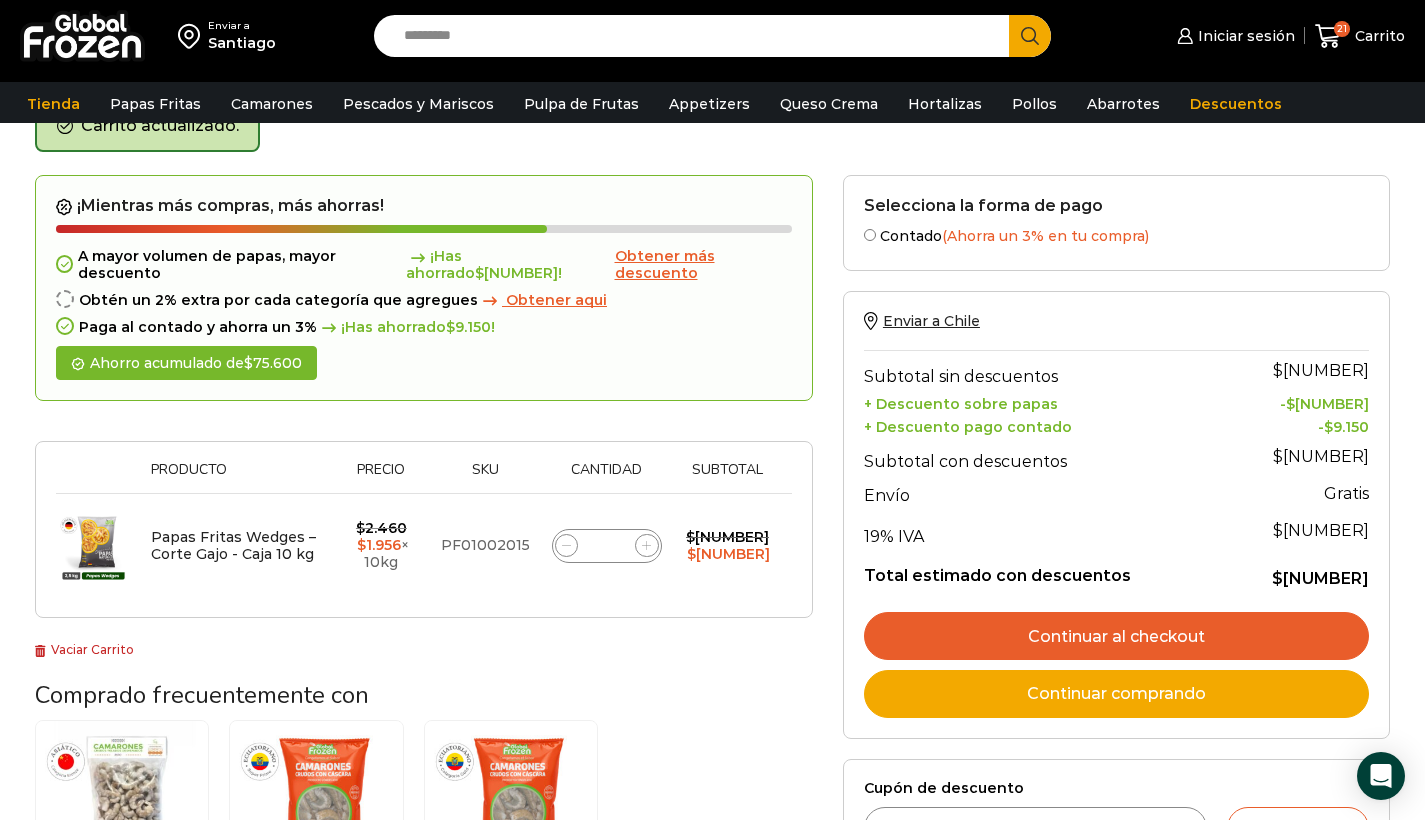 click 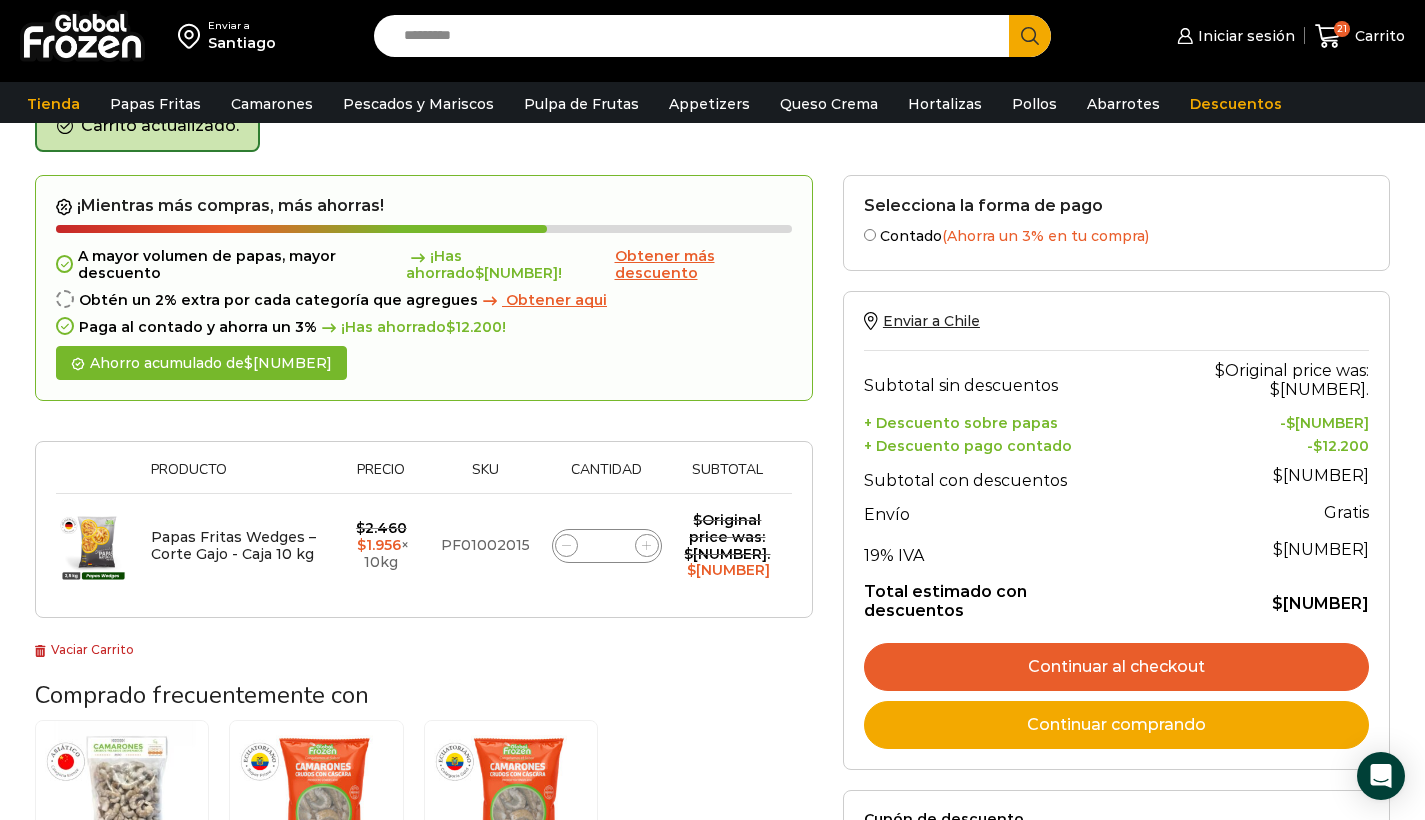 scroll, scrollTop: 296, scrollLeft: 0, axis: vertical 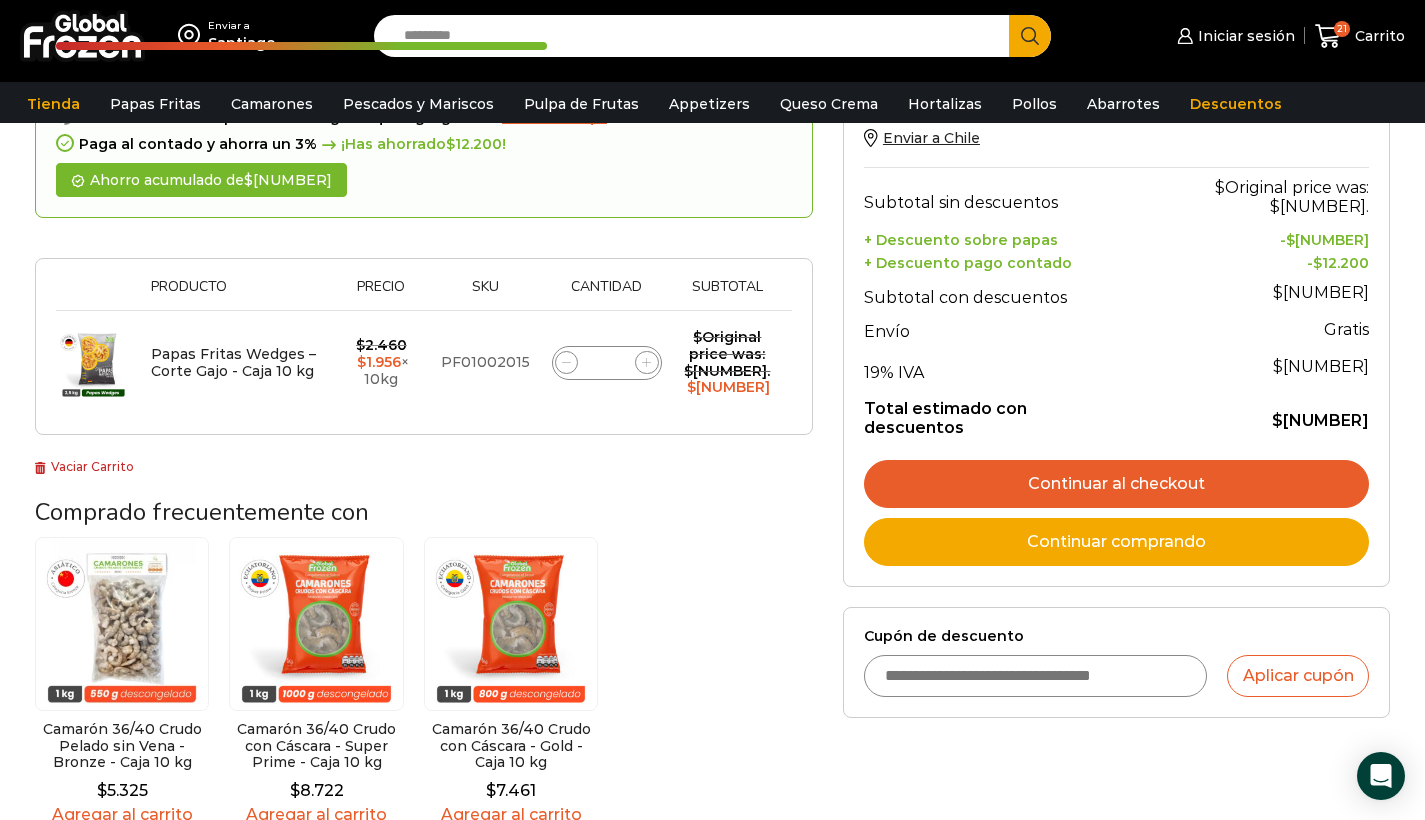click on "Cupón de descuento" at bounding box center (1036, 676) 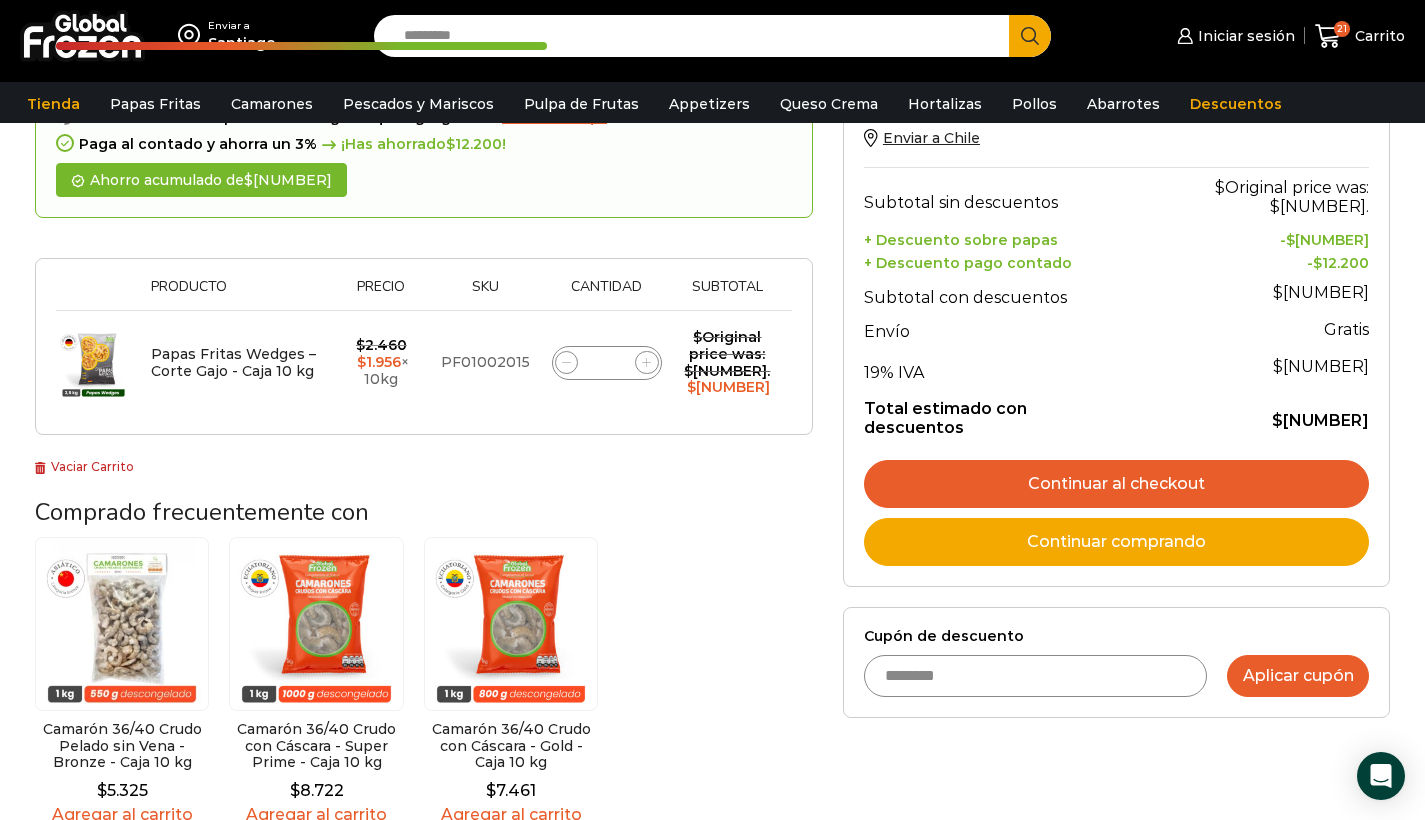 type on "********" 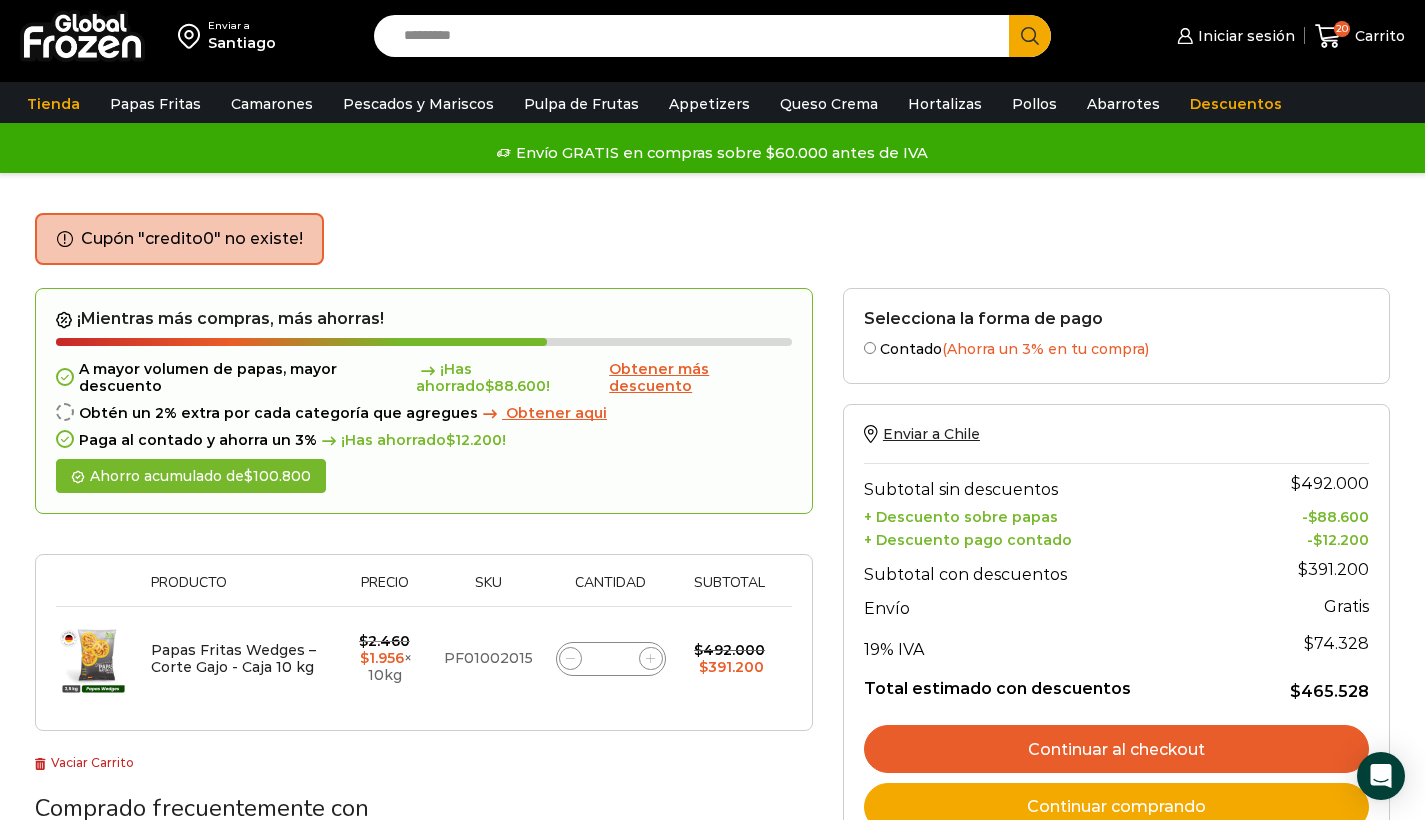 click on "Cupón de descuento" at bounding box center [1036, 941] 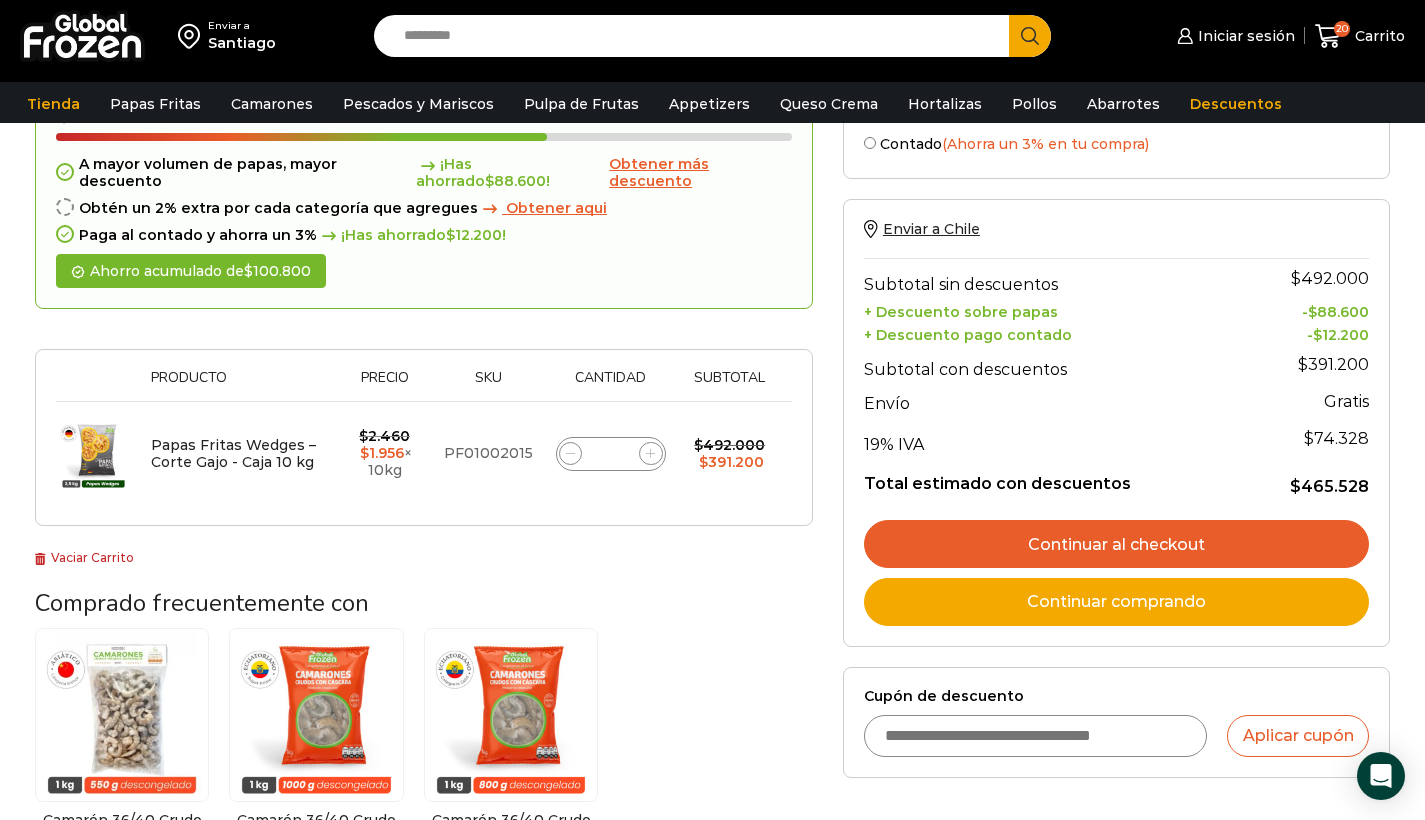 scroll, scrollTop: 0, scrollLeft: 0, axis: both 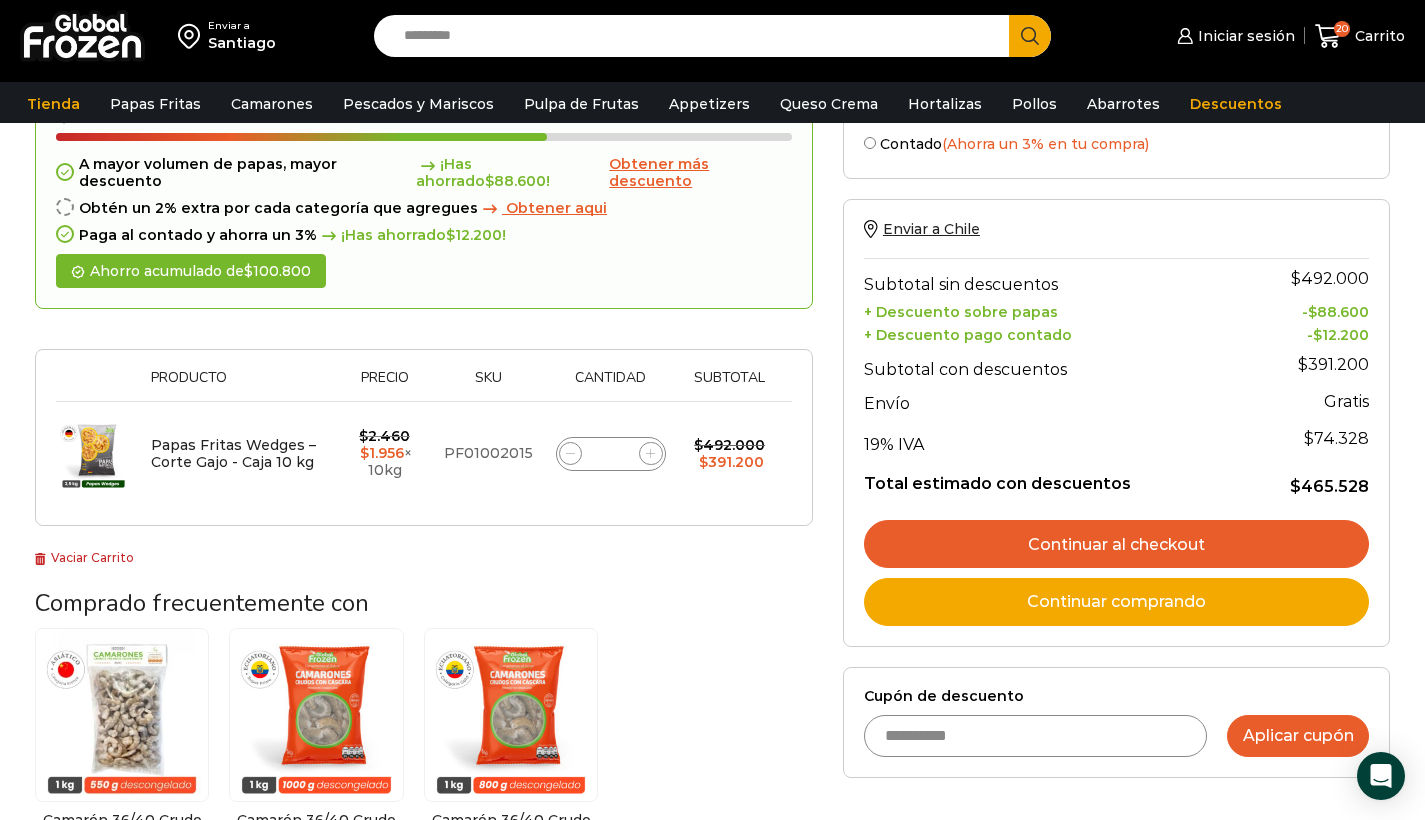 type on "**********" 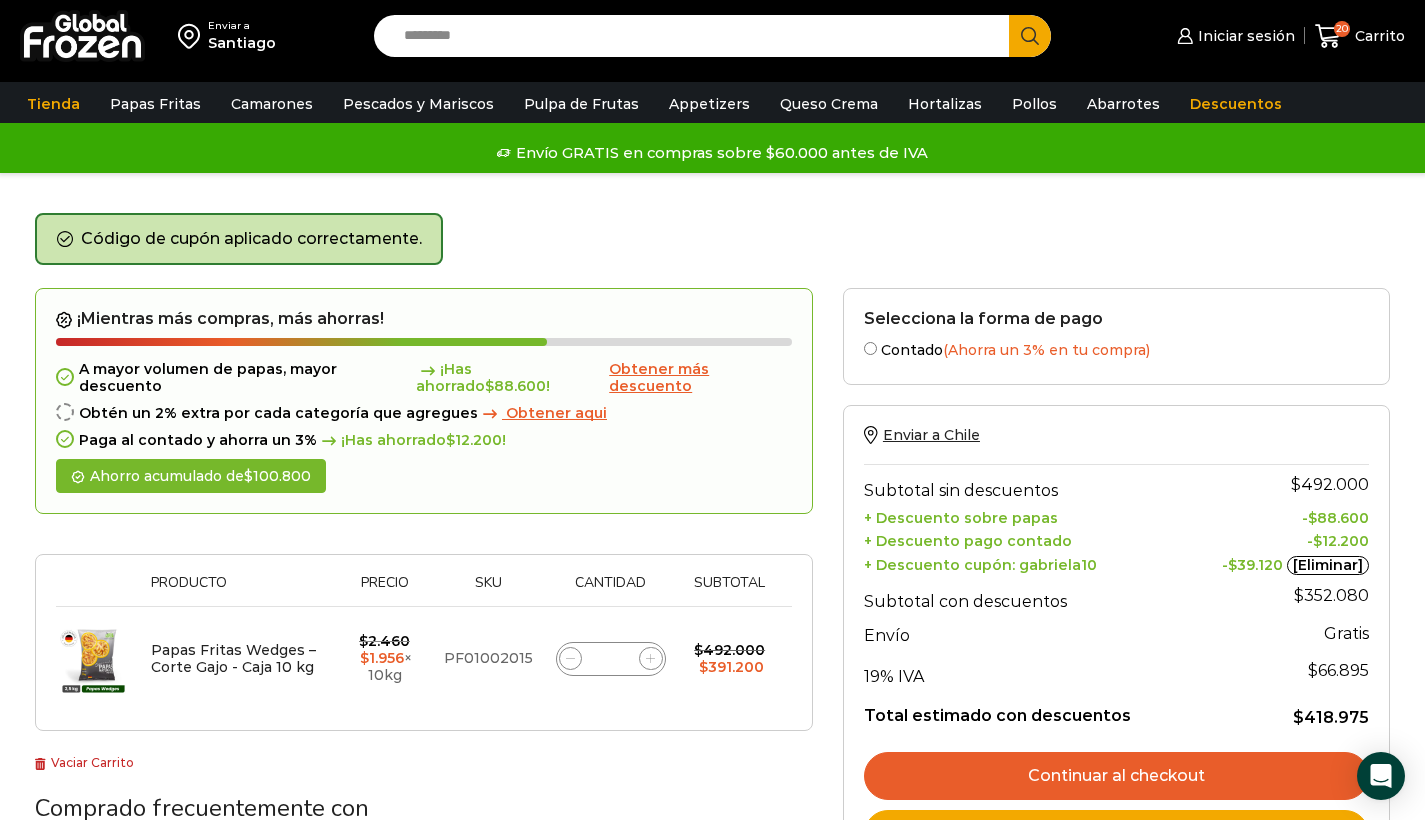 scroll, scrollTop: 81, scrollLeft: 0, axis: vertical 